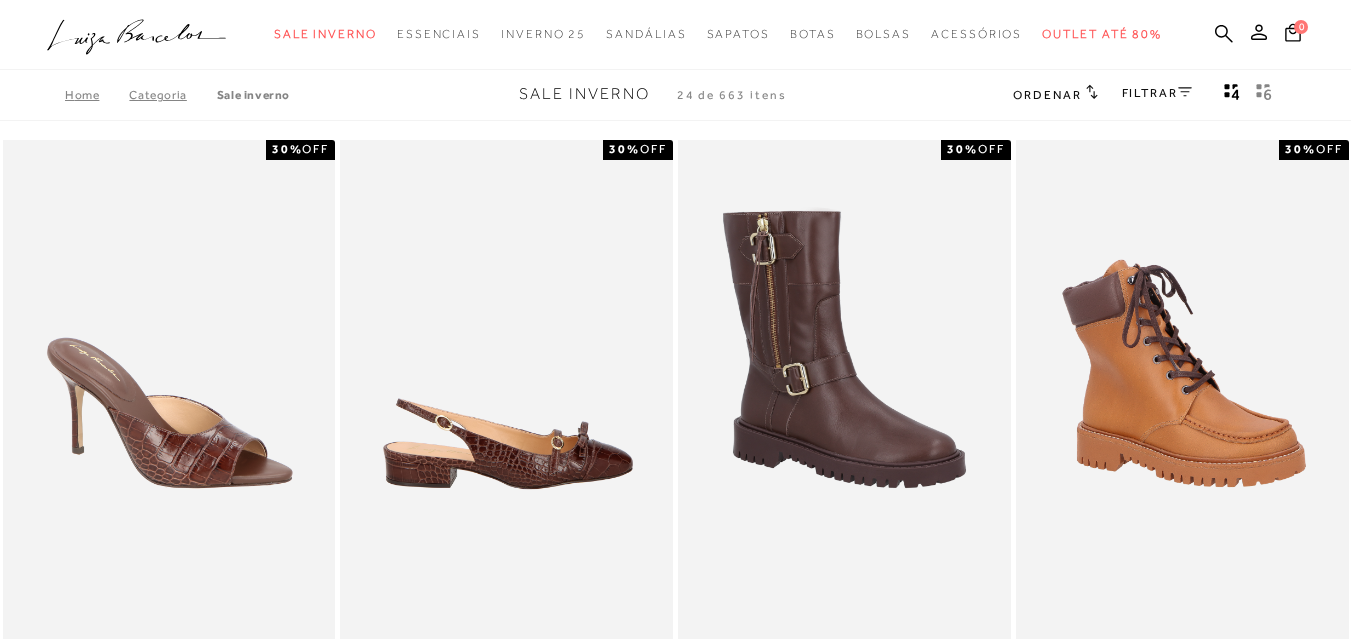 scroll, scrollTop: 0, scrollLeft: 0, axis: both 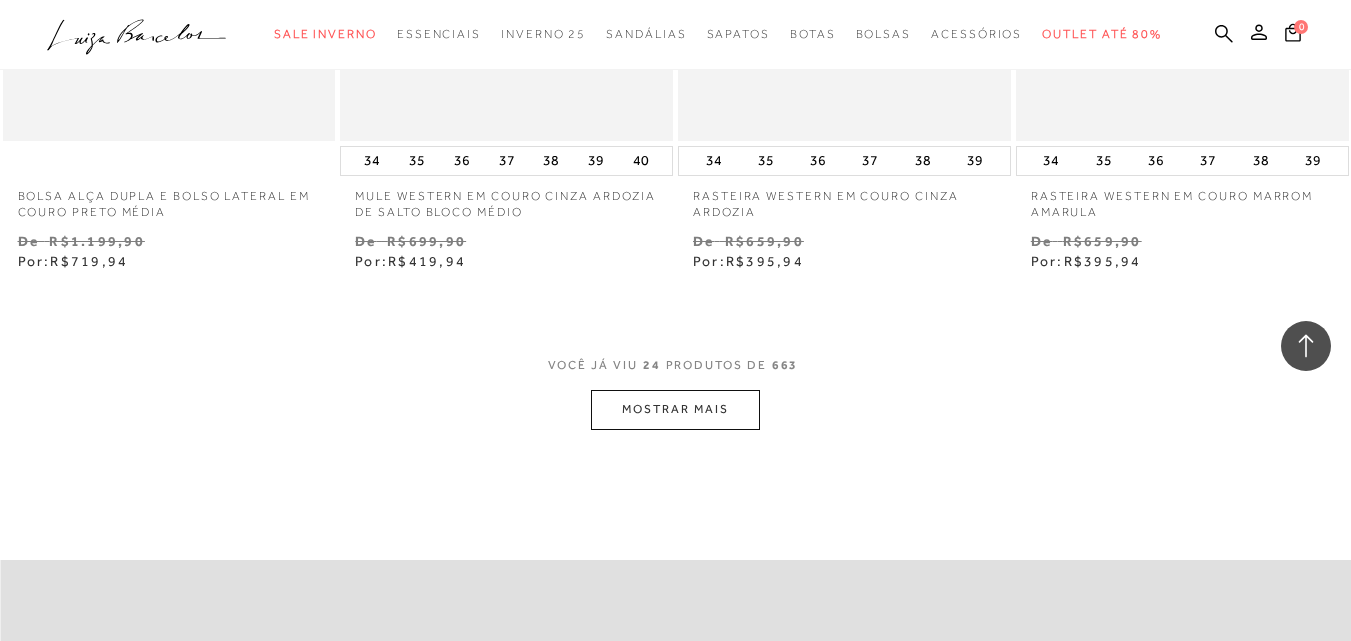 click on "MOSTRAR MAIS" at bounding box center [675, 409] 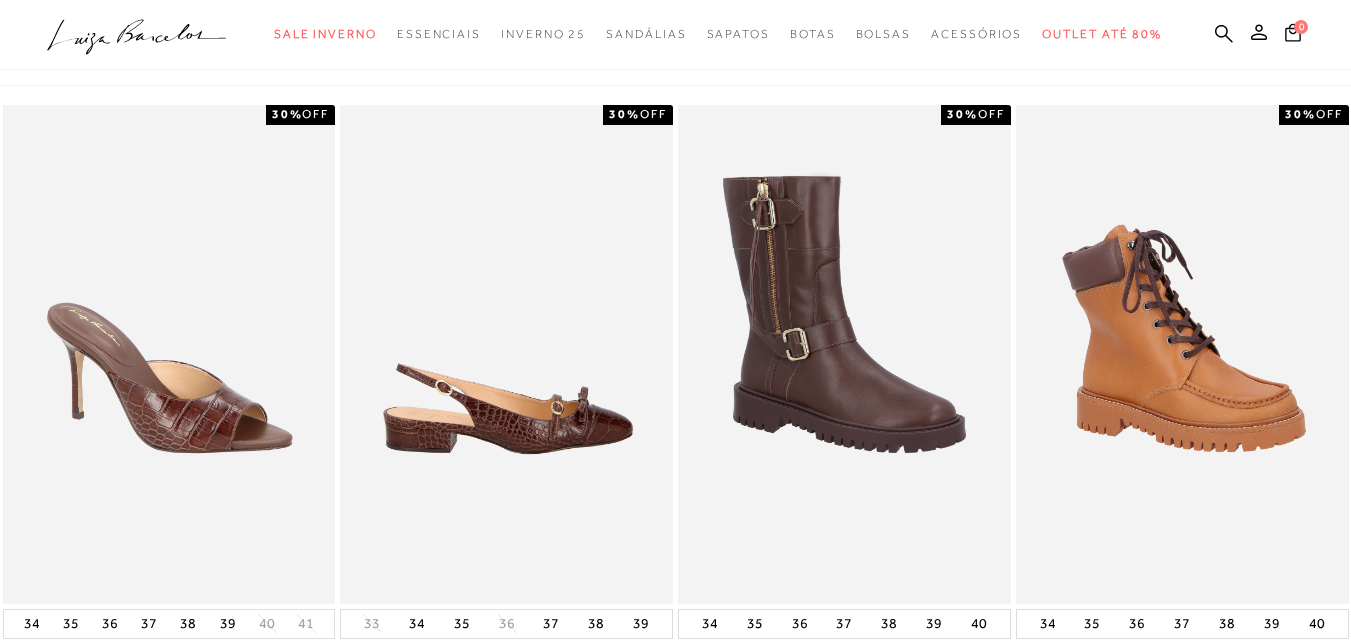 scroll, scrollTop: 0, scrollLeft: 0, axis: both 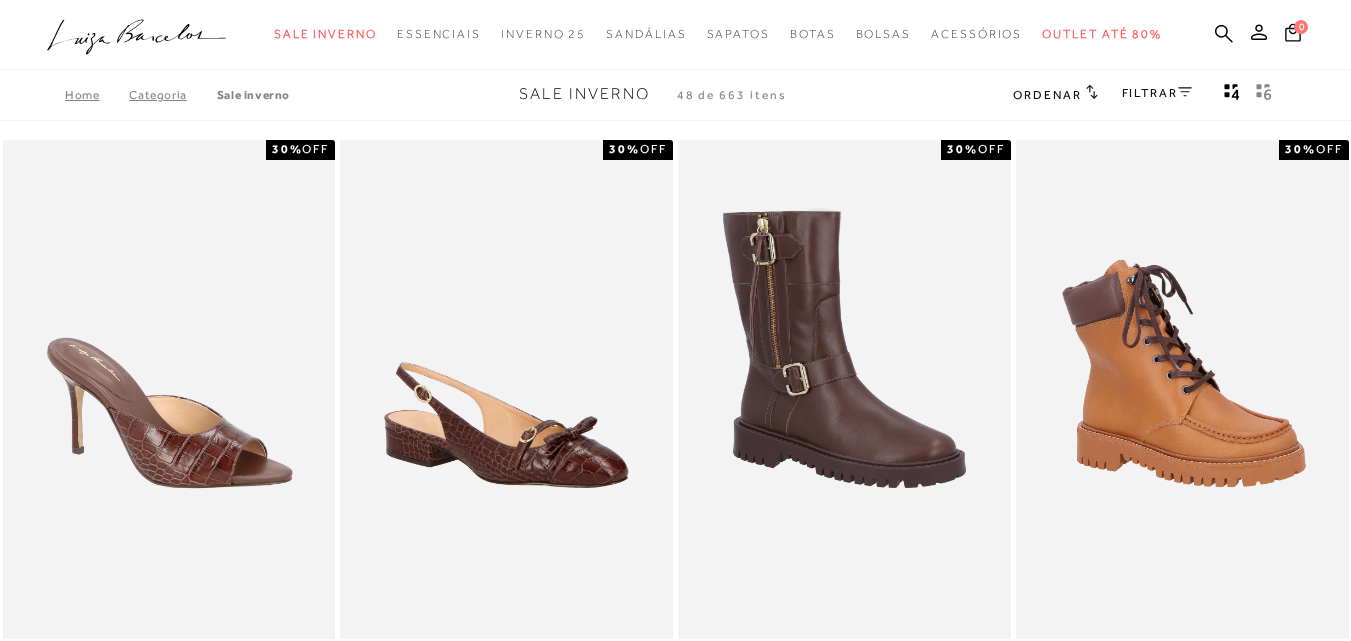 click 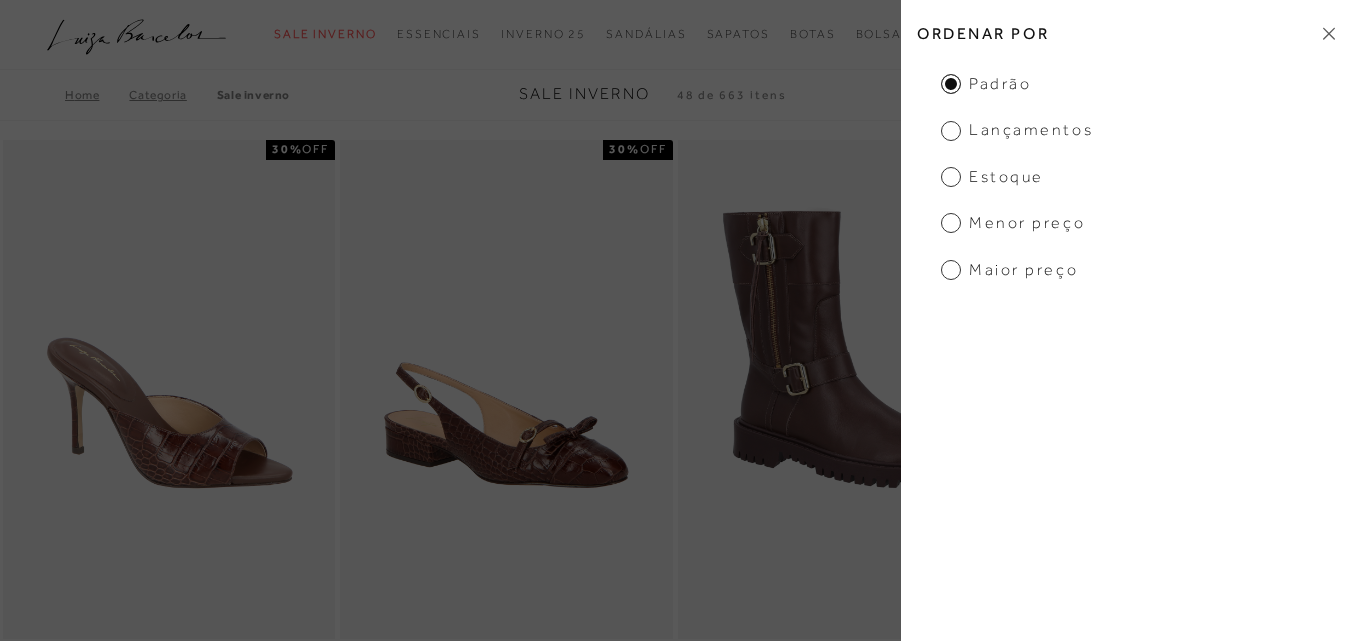 click on "Padrão
Lançamentos
[GEOGRAPHIC_DATA]
Menor preço
Maior preço" at bounding box center [1126, 177] 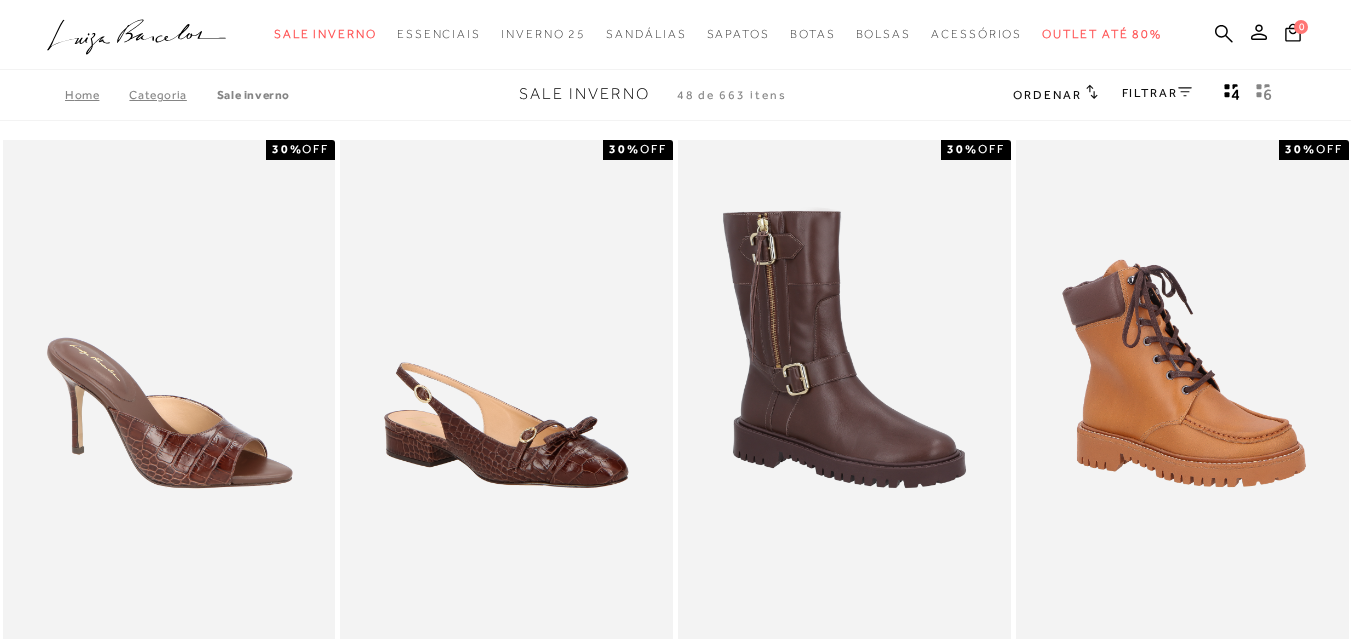 click 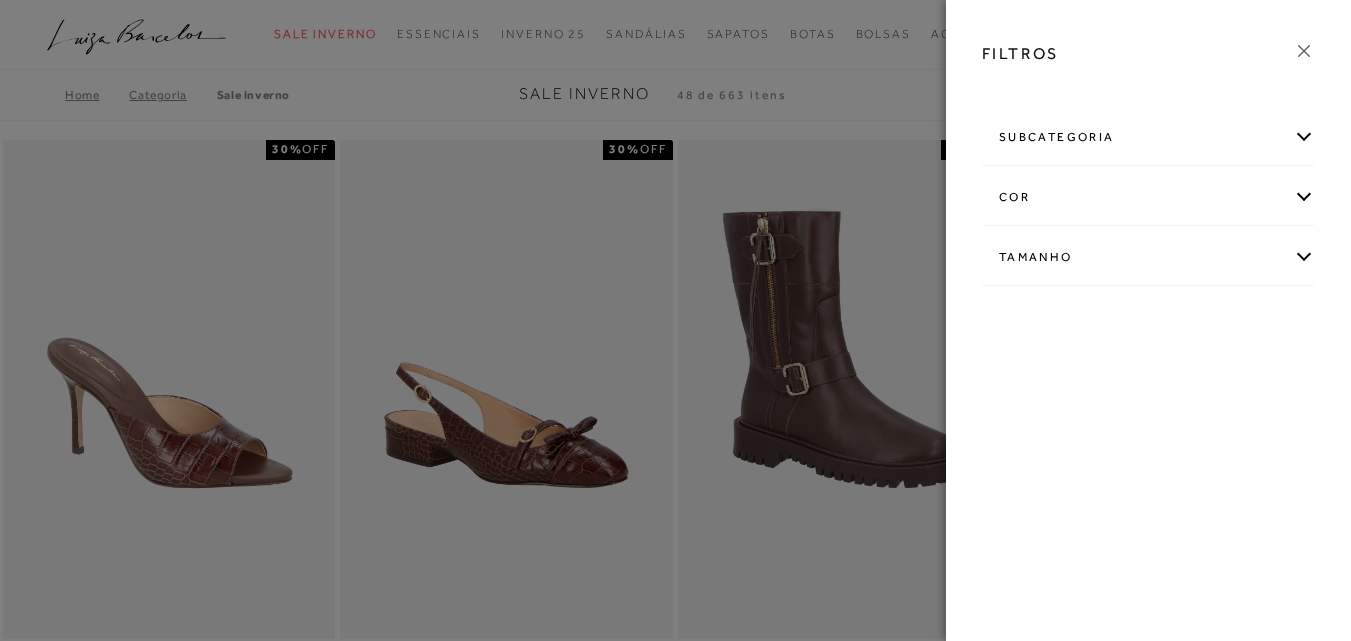 click on "Tamanho" at bounding box center (1148, 257) 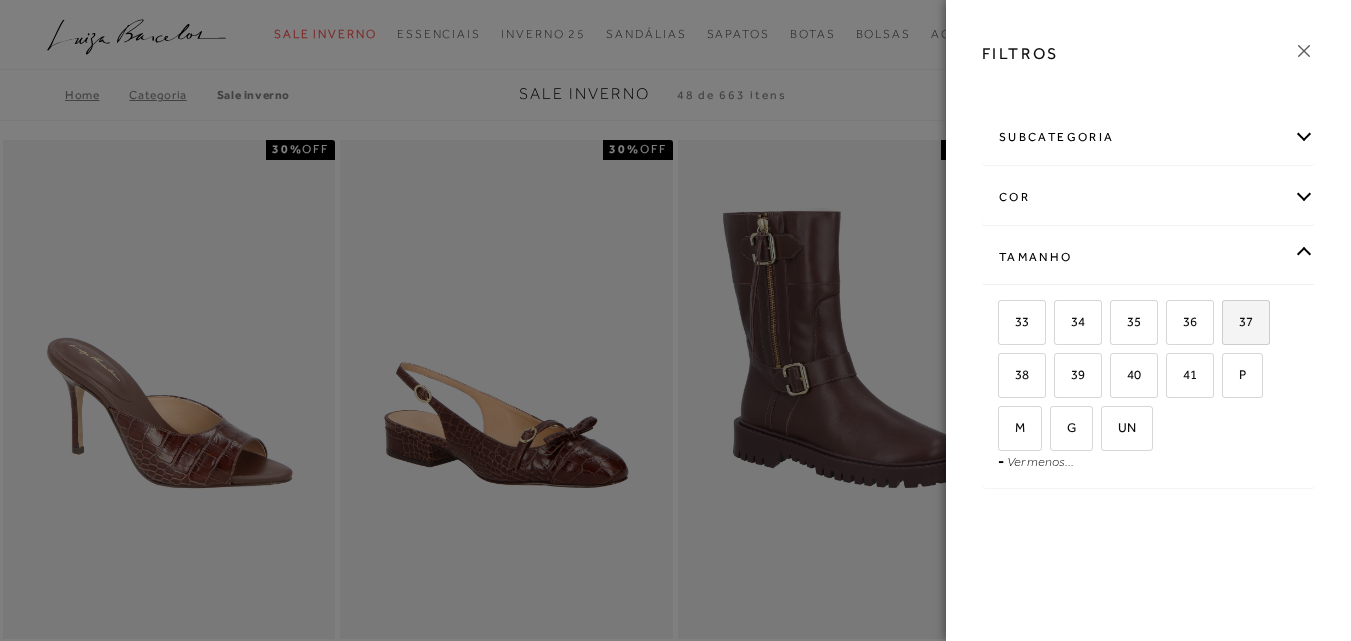 click on "37" at bounding box center [1238, 321] 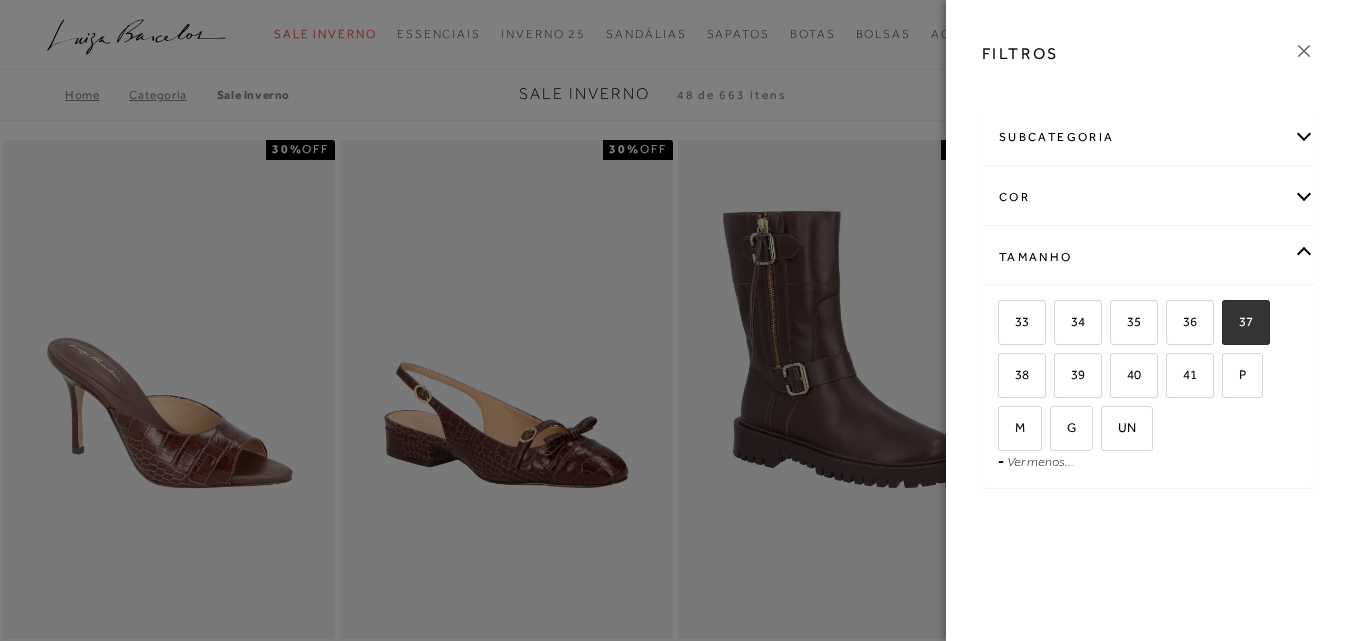 checkbox on "true" 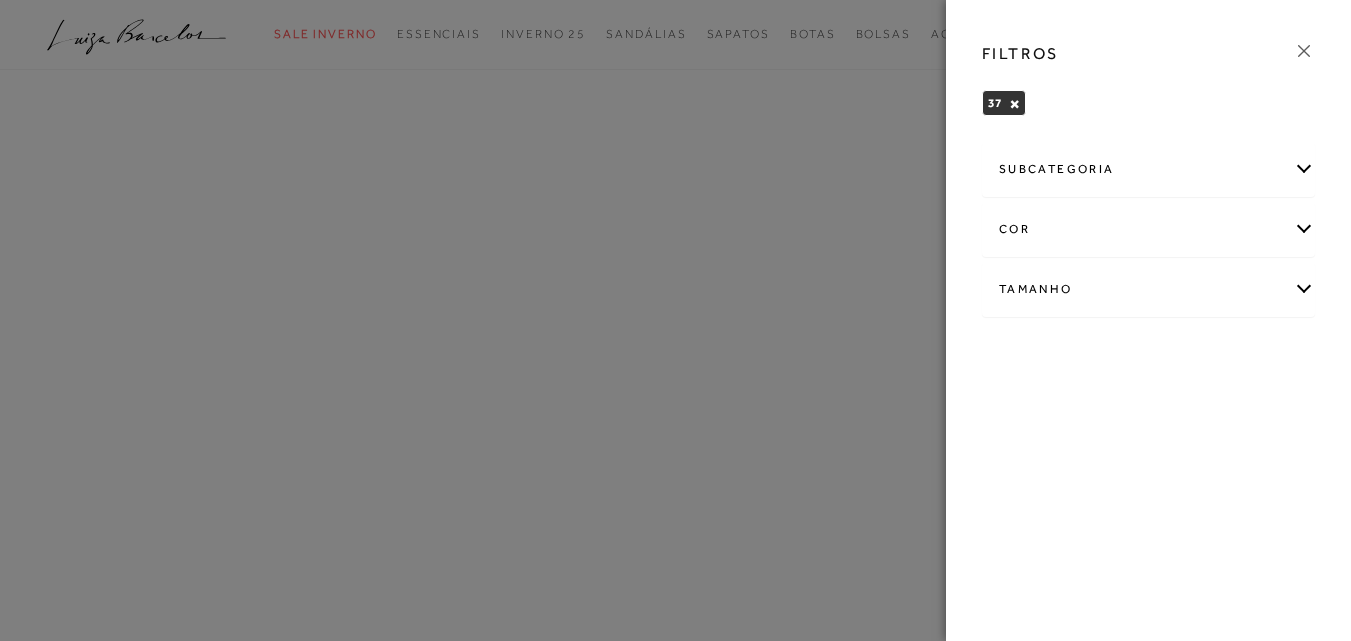 click 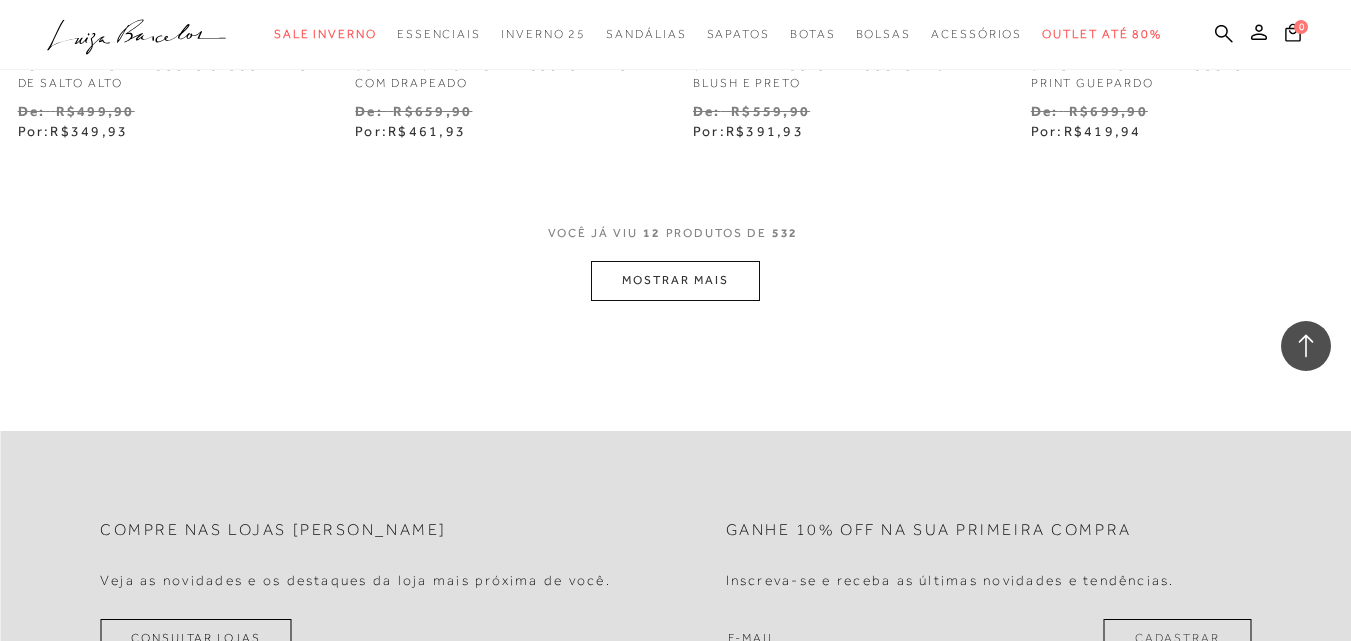 scroll, scrollTop: 2100, scrollLeft: 0, axis: vertical 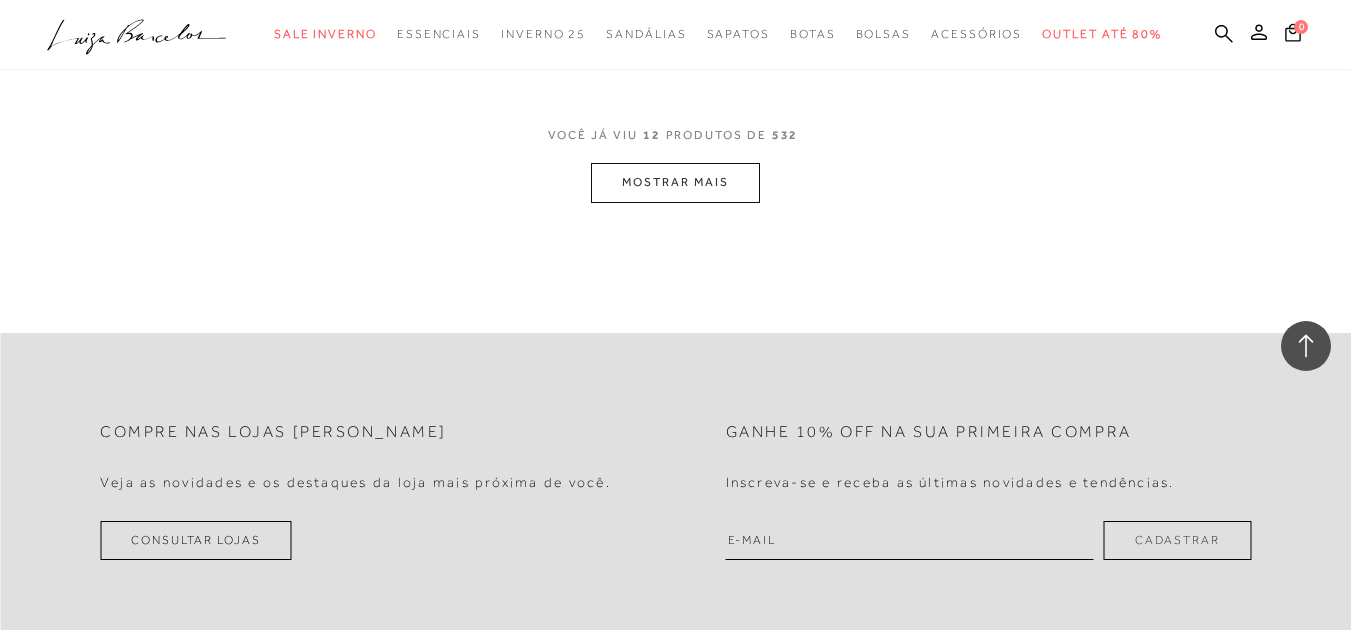 click on "MOSTRAR MAIS" at bounding box center [675, 182] 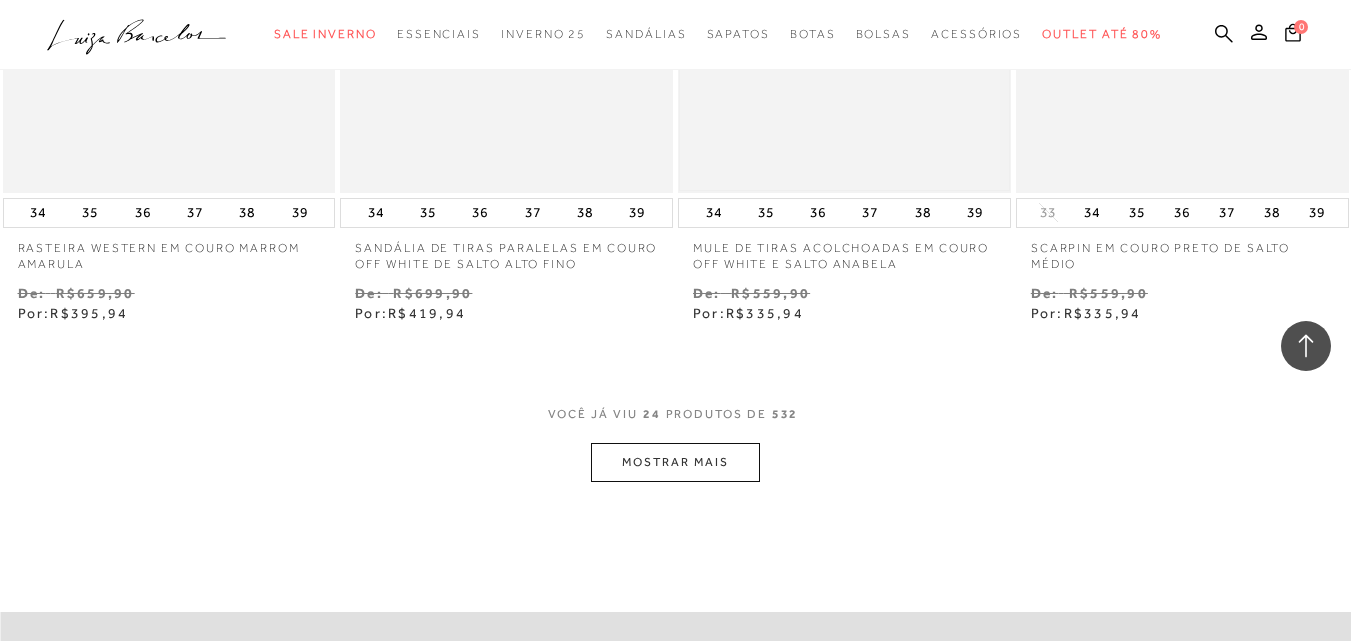 scroll, scrollTop: 3800, scrollLeft: 0, axis: vertical 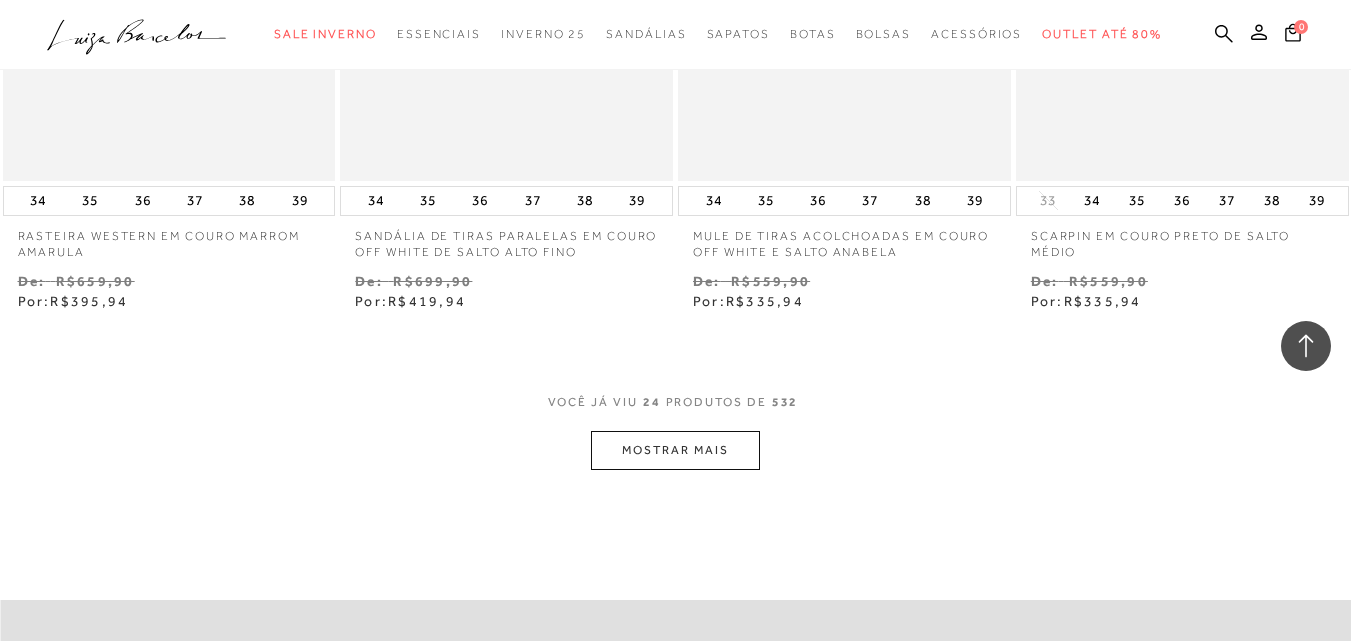 click on "MOSTRAR MAIS" at bounding box center (675, 450) 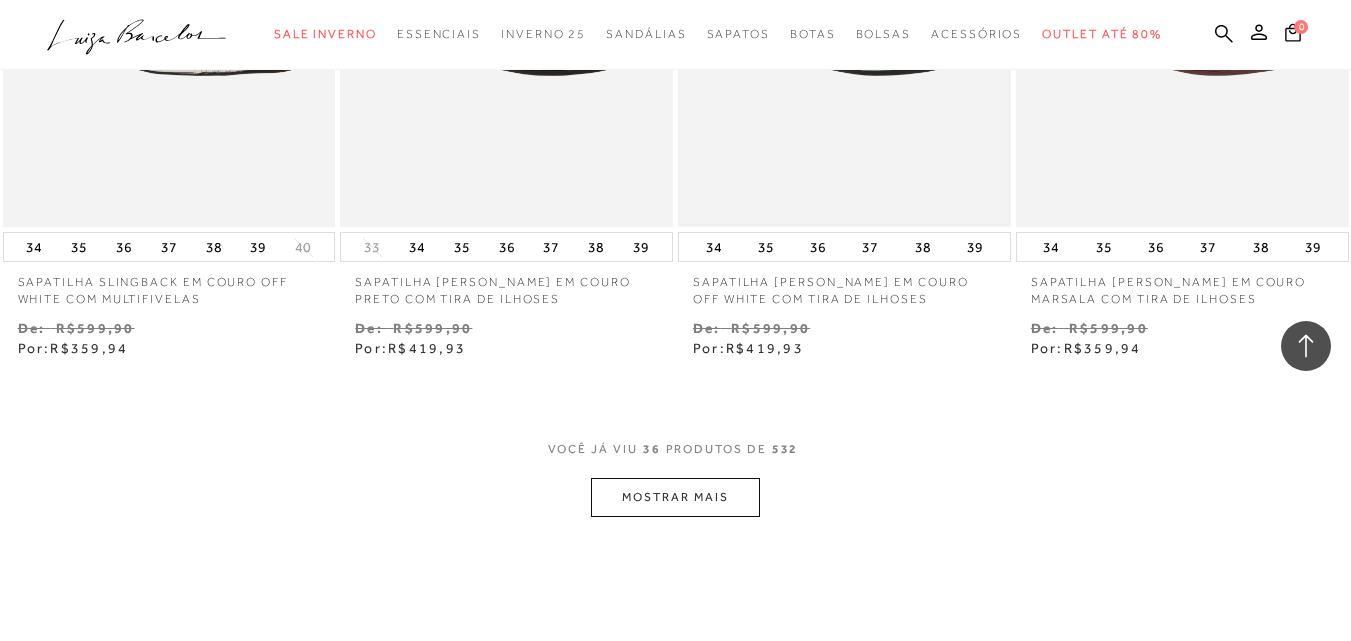 scroll, scrollTop: 5800, scrollLeft: 0, axis: vertical 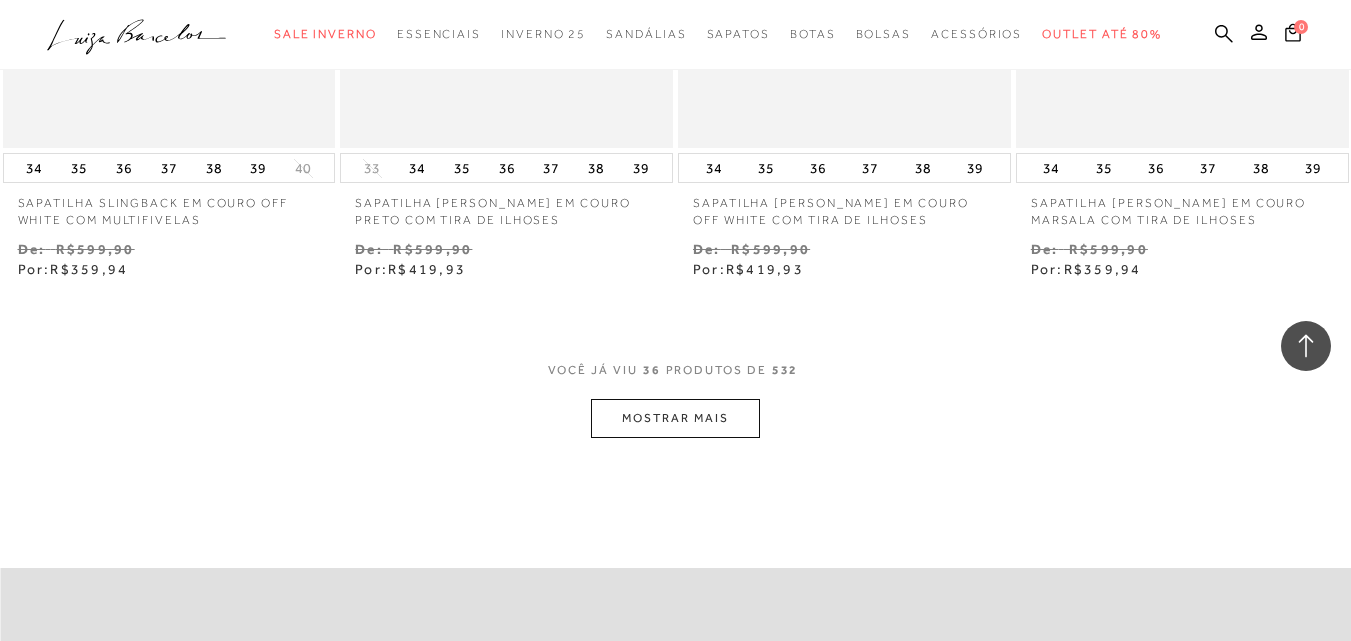 click on "MOSTRAR MAIS" at bounding box center [675, 418] 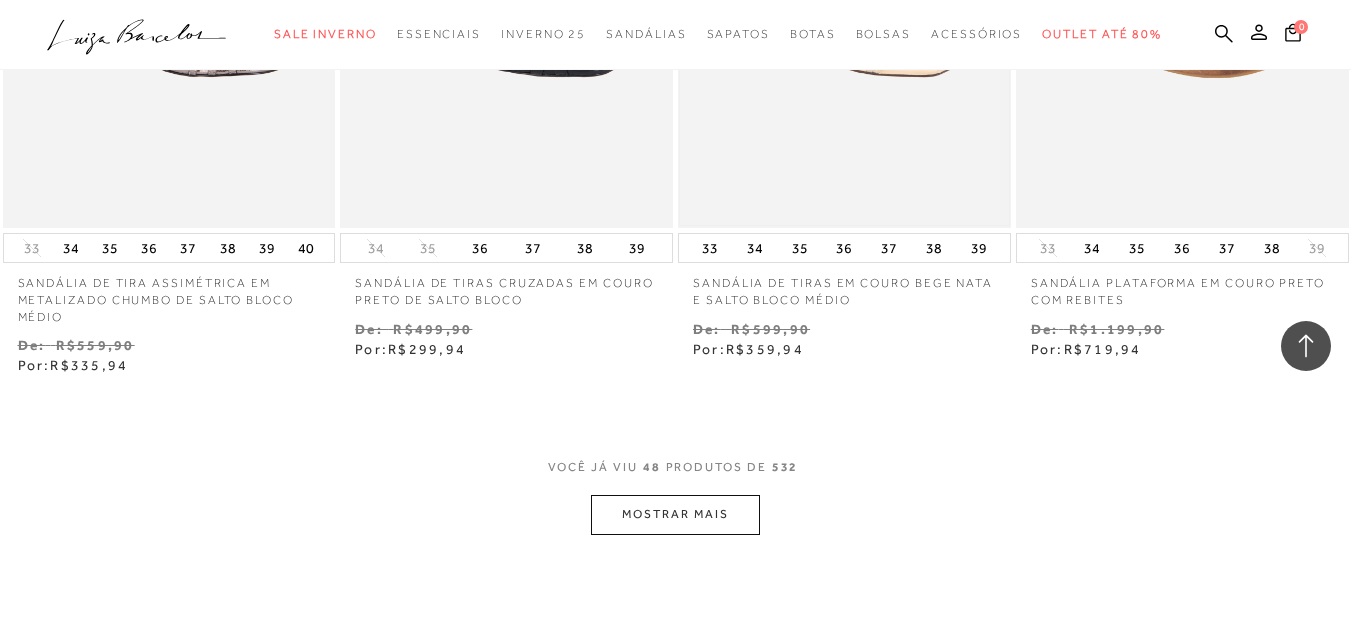scroll, scrollTop: 7800, scrollLeft: 0, axis: vertical 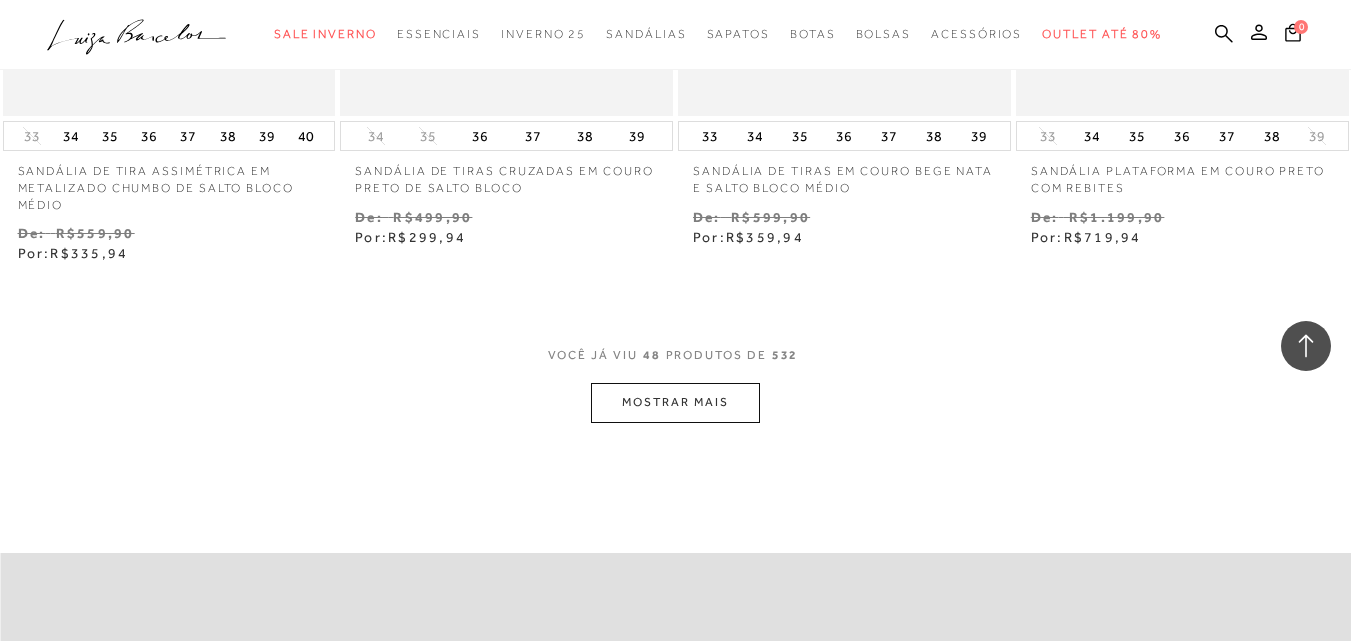 click on "MOSTRAR MAIS" at bounding box center [675, 402] 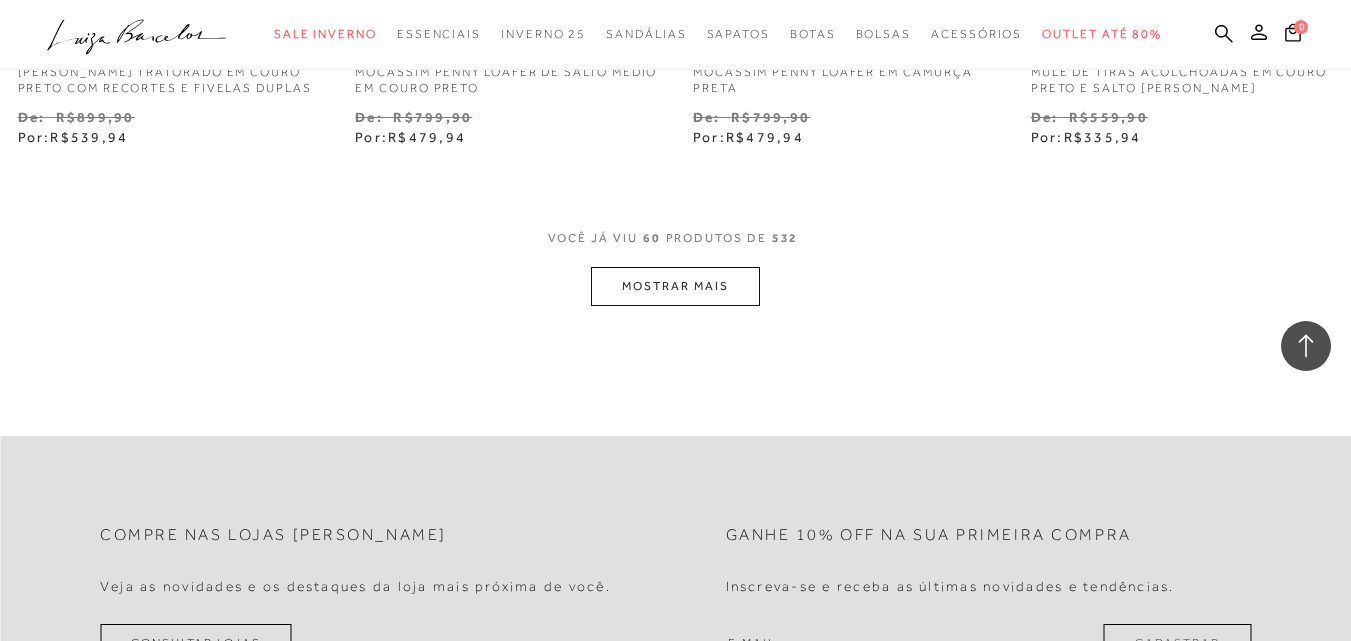 scroll, scrollTop: 9900, scrollLeft: 0, axis: vertical 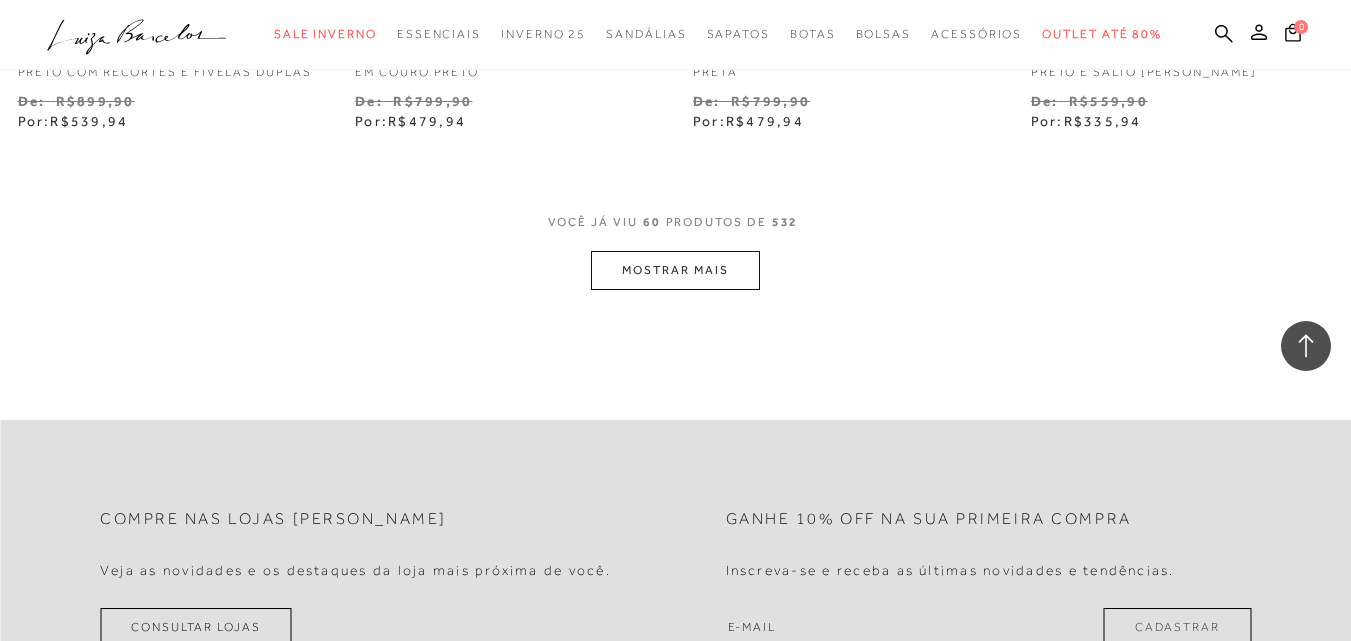 click on "MOSTRAR MAIS" at bounding box center [675, 270] 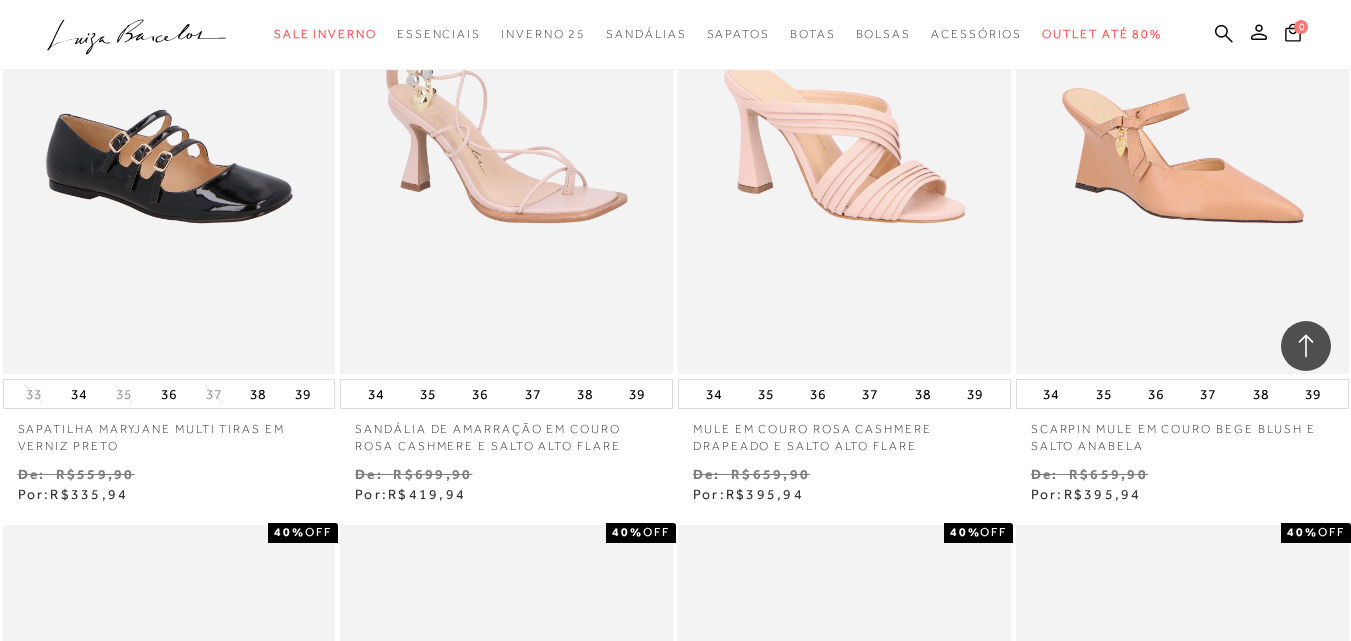 scroll, scrollTop: 10200, scrollLeft: 0, axis: vertical 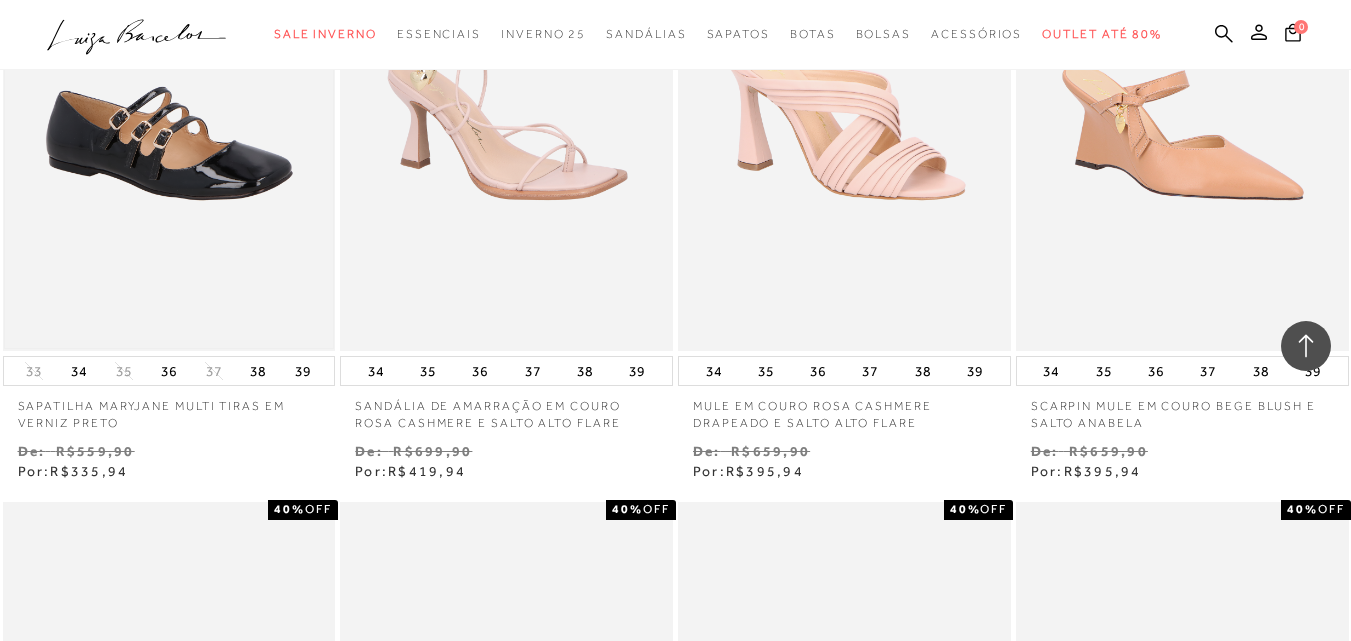 click at bounding box center [169, 101] 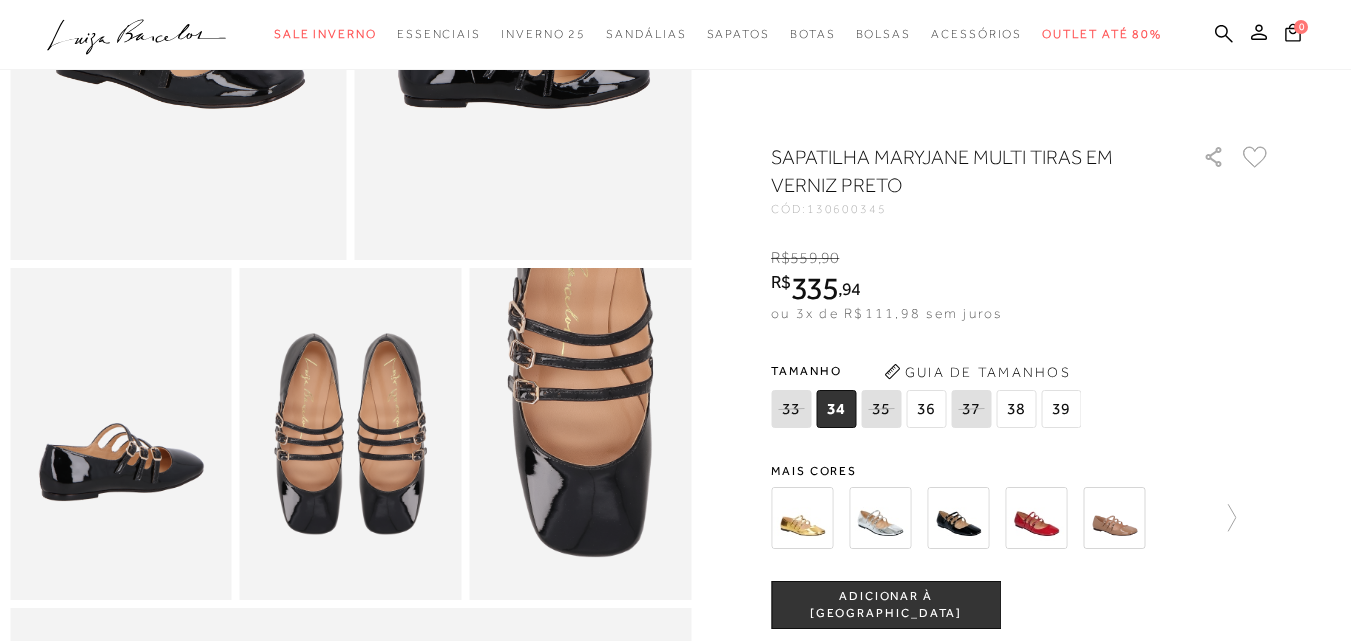 scroll, scrollTop: 600, scrollLeft: 0, axis: vertical 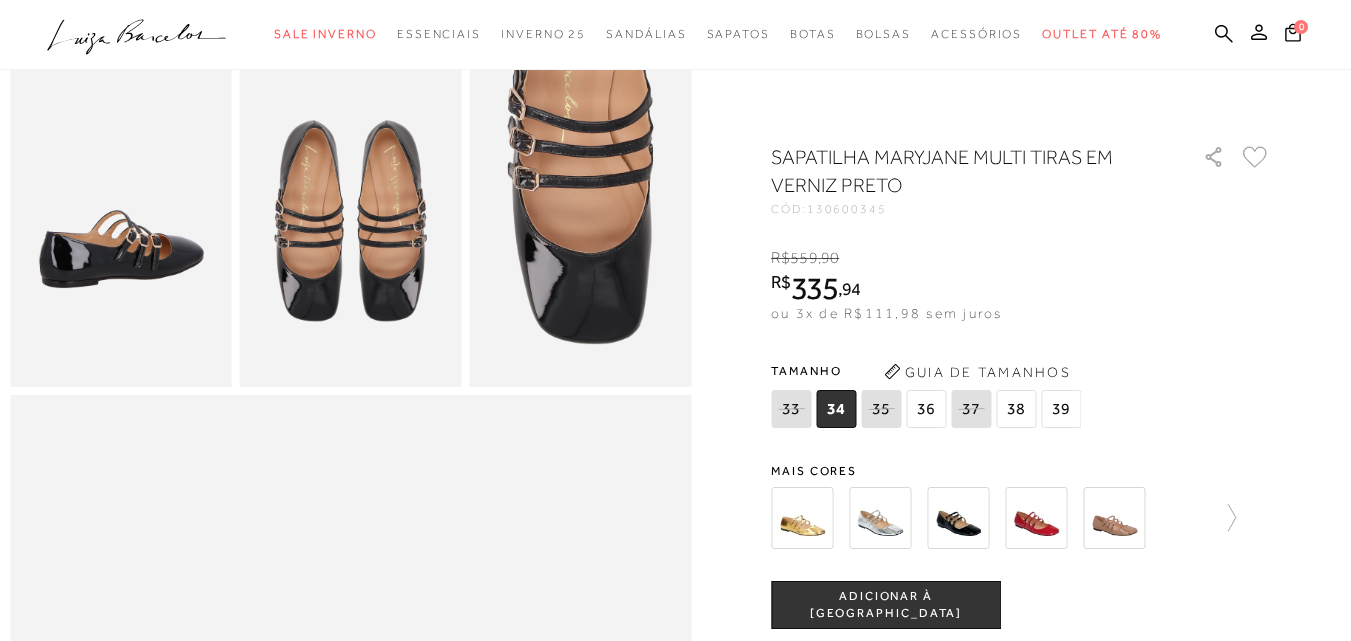 click at bounding box center (1114, 518) 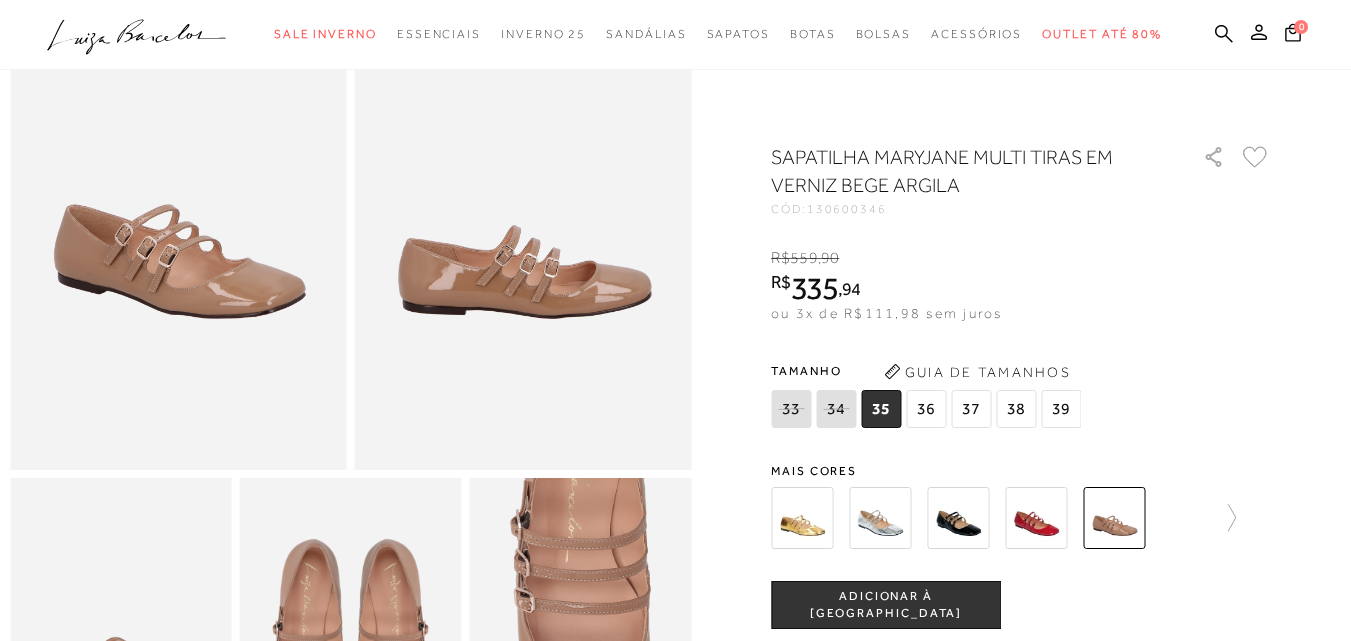 scroll, scrollTop: 400, scrollLeft: 0, axis: vertical 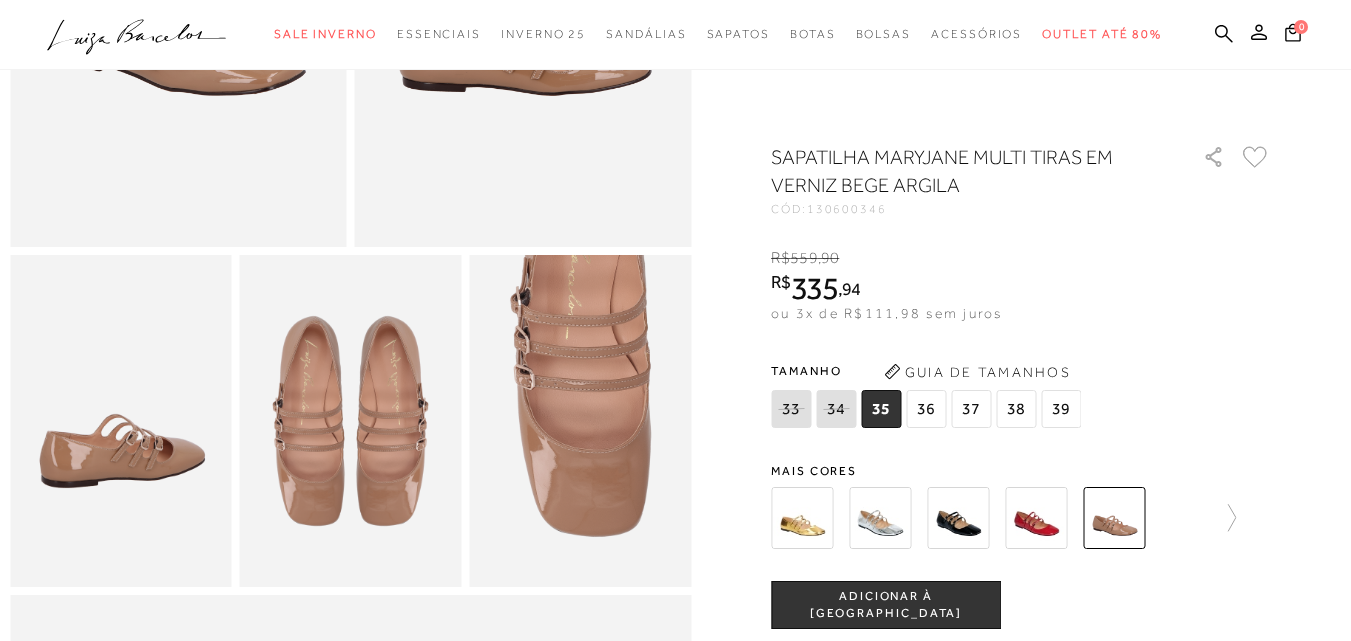 click on "37" at bounding box center [971, 409] 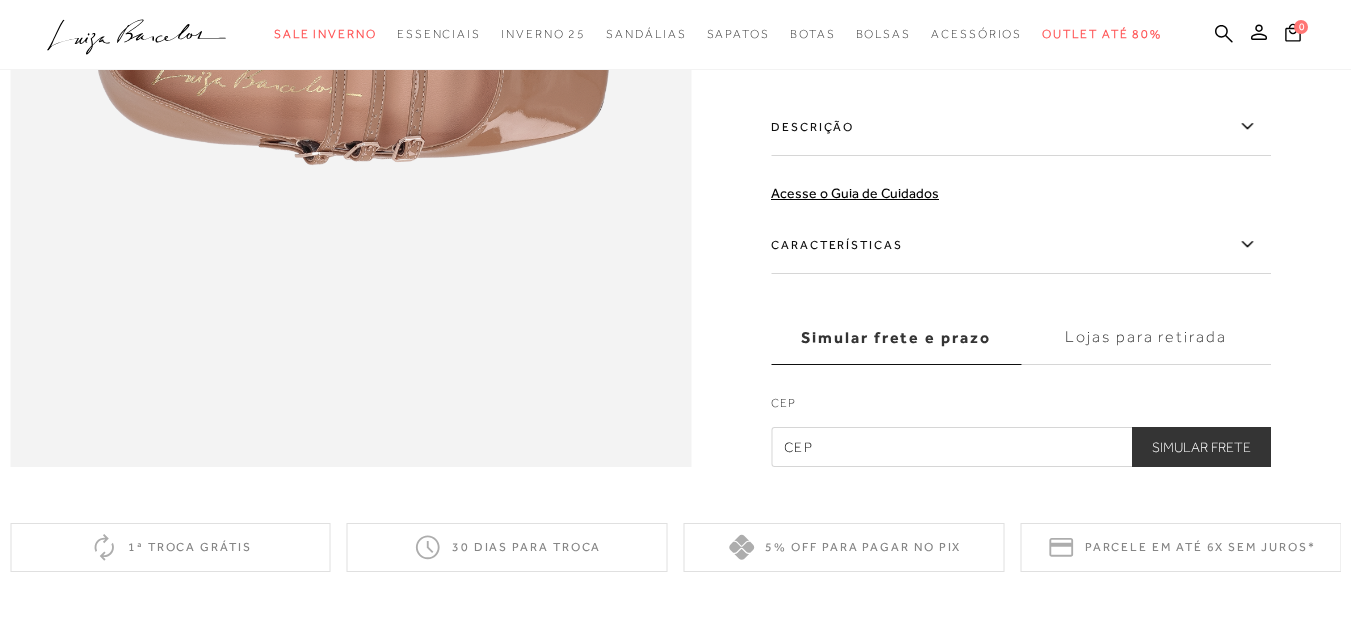 scroll, scrollTop: 1600, scrollLeft: 0, axis: vertical 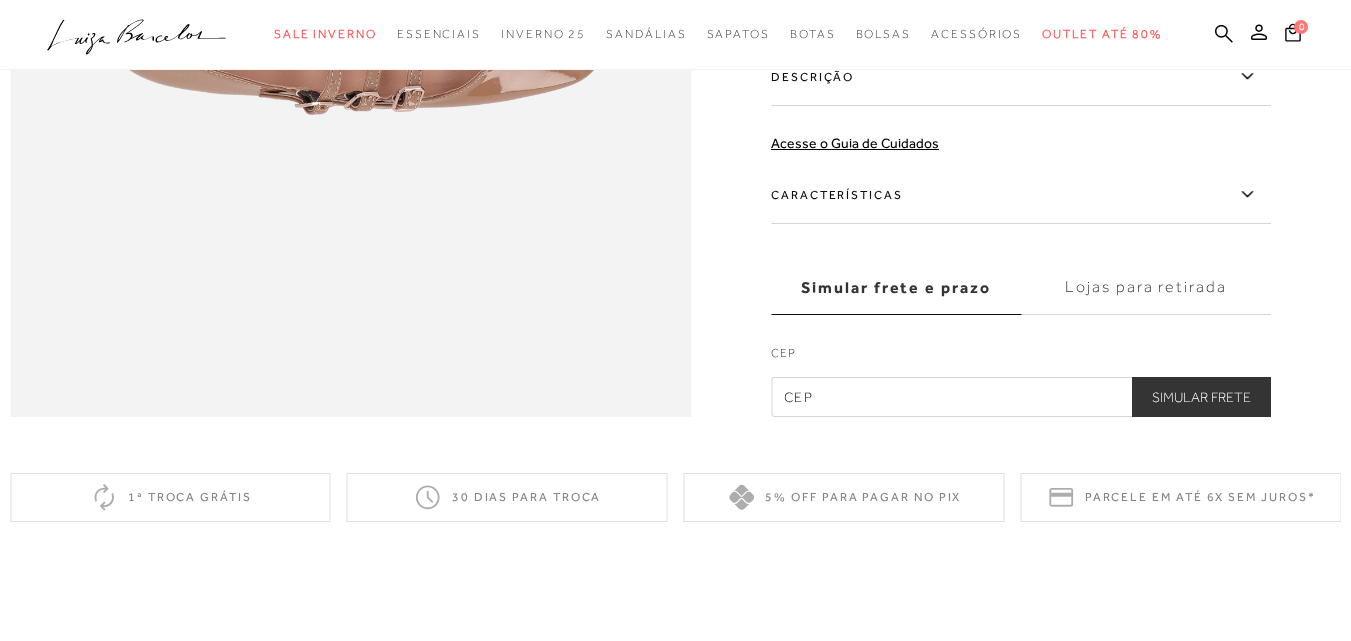 click at bounding box center (1021, 397) 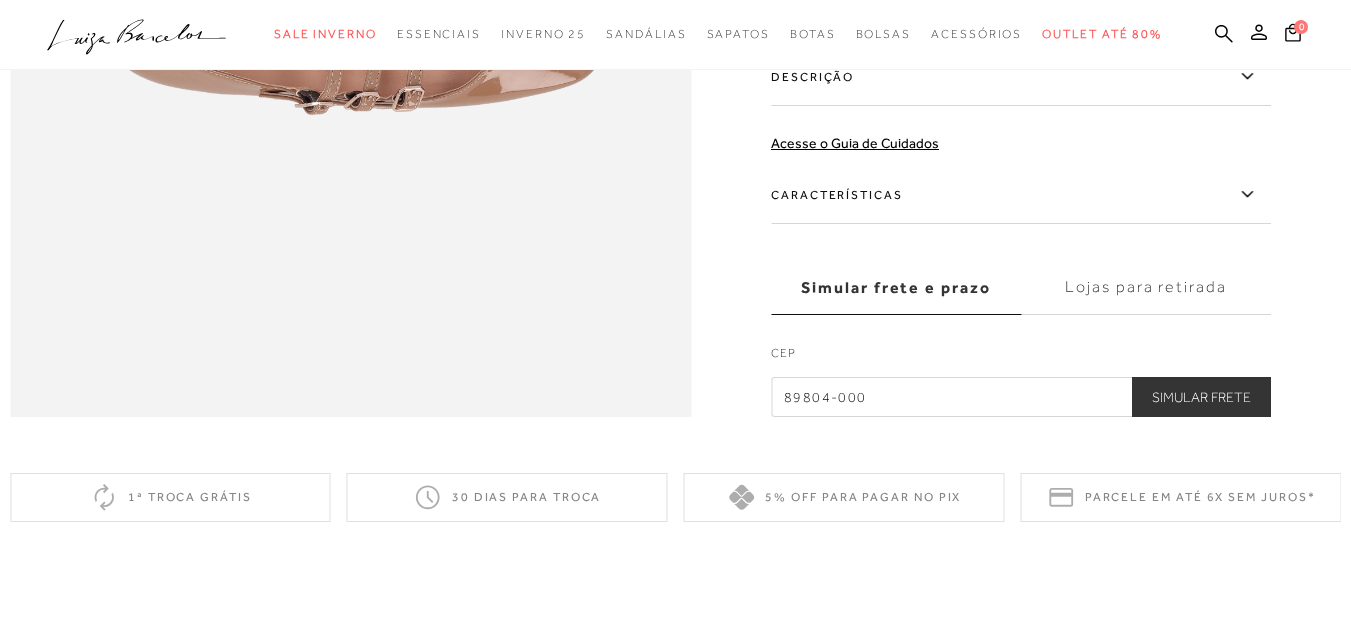 click on "Simular Frete" at bounding box center [1201, 397] 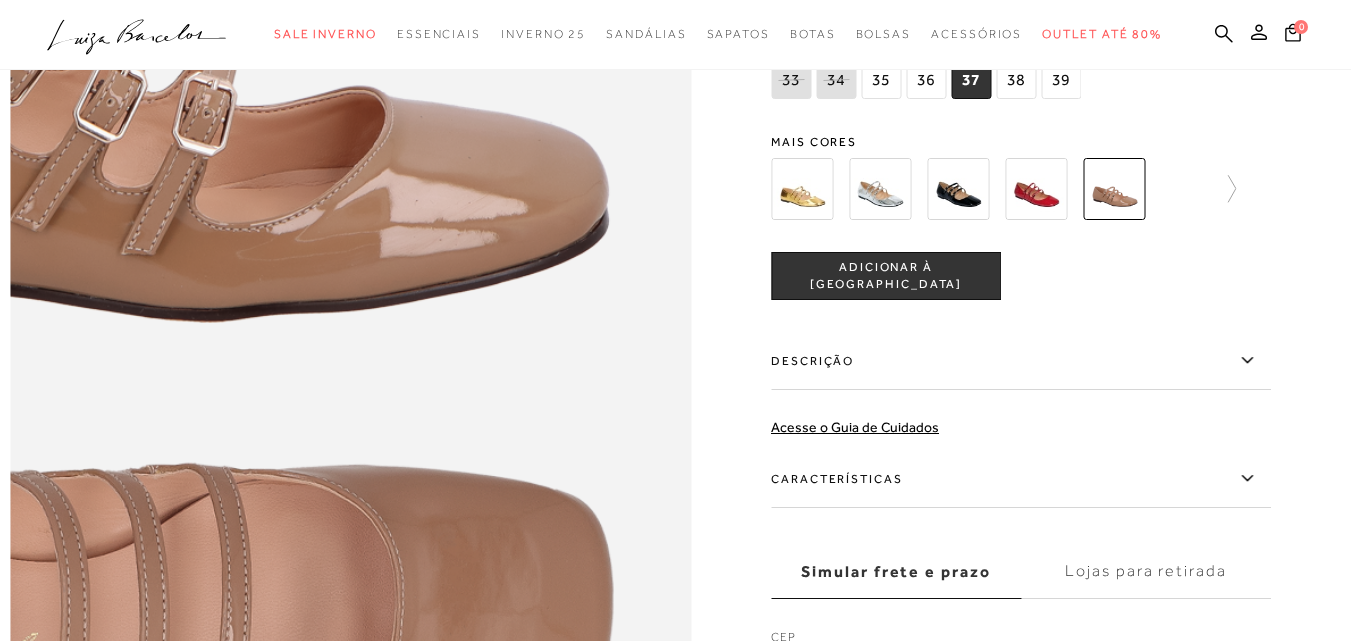 scroll, scrollTop: 1100, scrollLeft: 0, axis: vertical 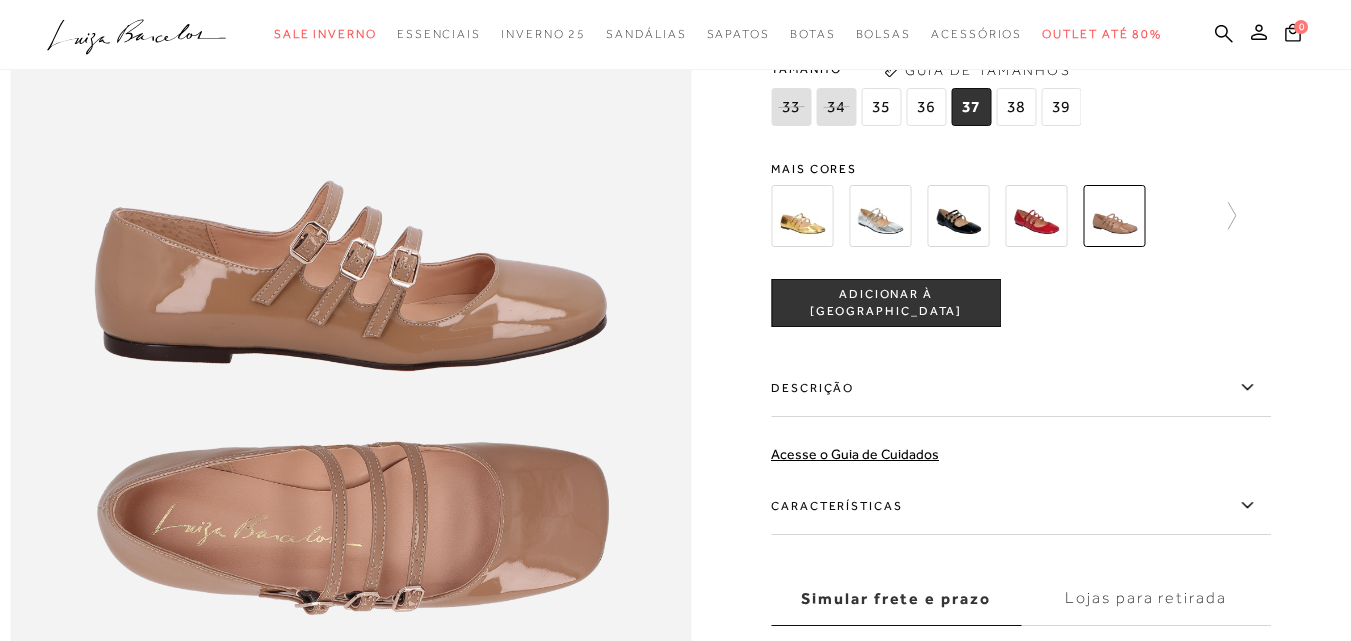 click on "ADICIONAR À [GEOGRAPHIC_DATA]" at bounding box center (886, 303) 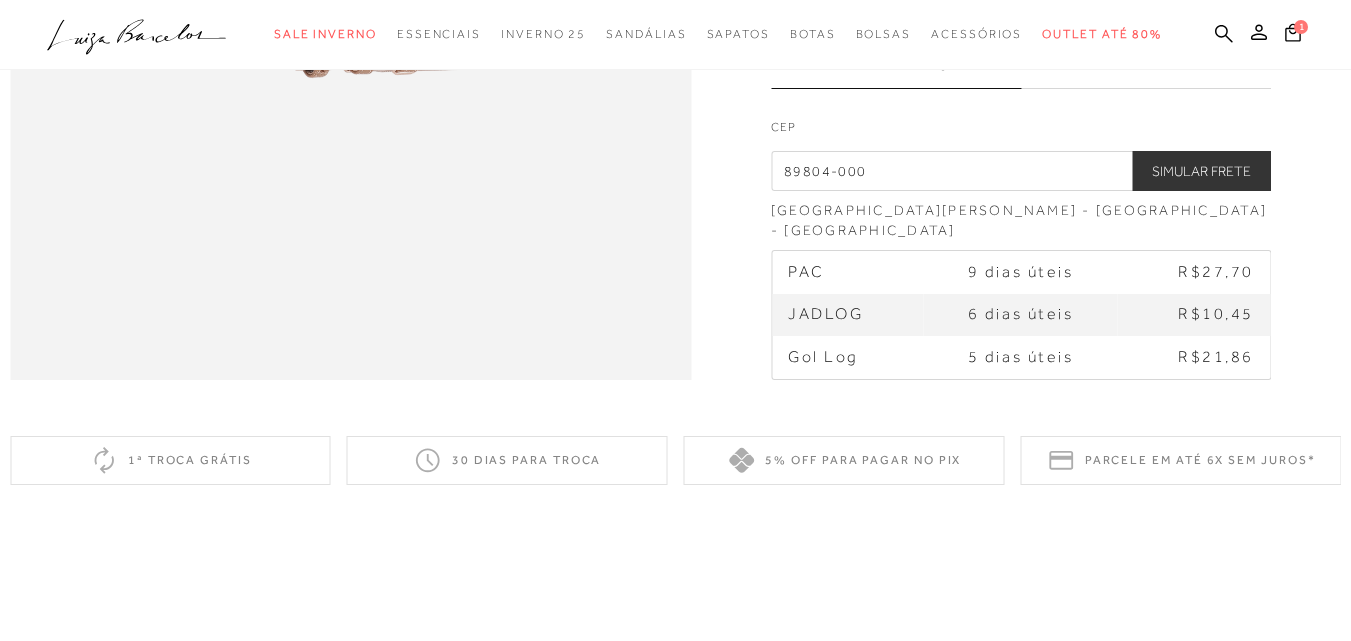 scroll, scrollTop: 1700, scrollLeft: 0, axis: vertical 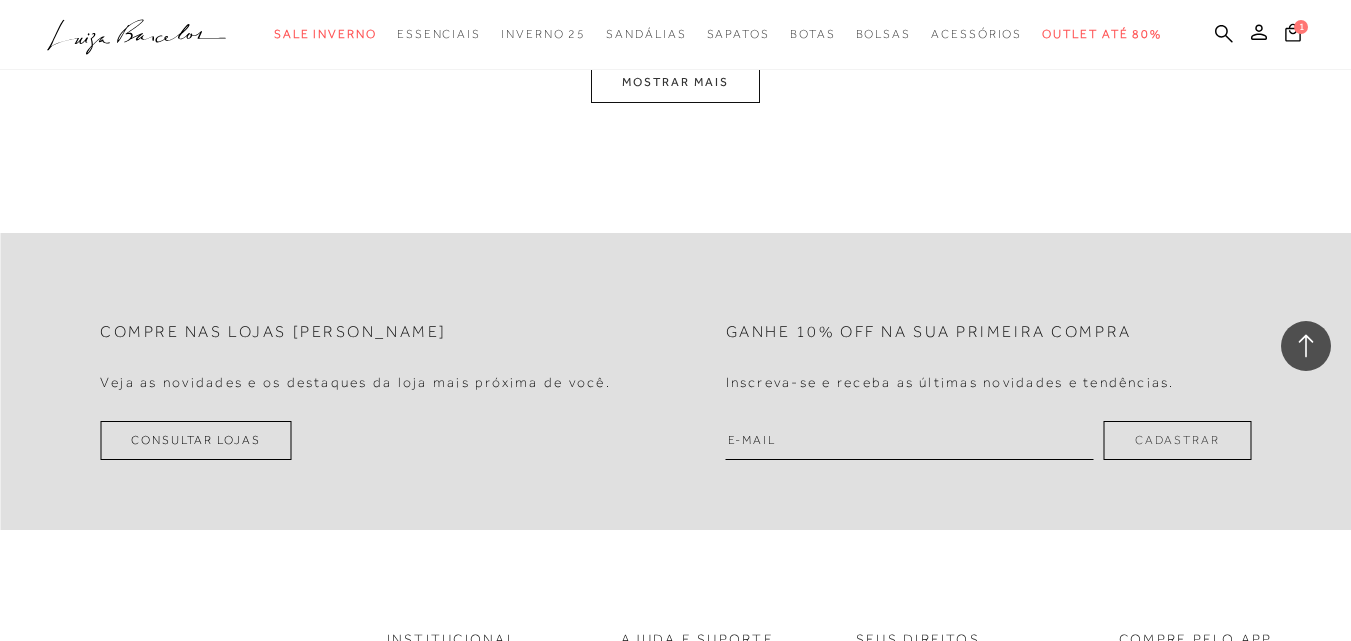 click on "MOSTRAR MAIS" at bounding box center [675, 82] 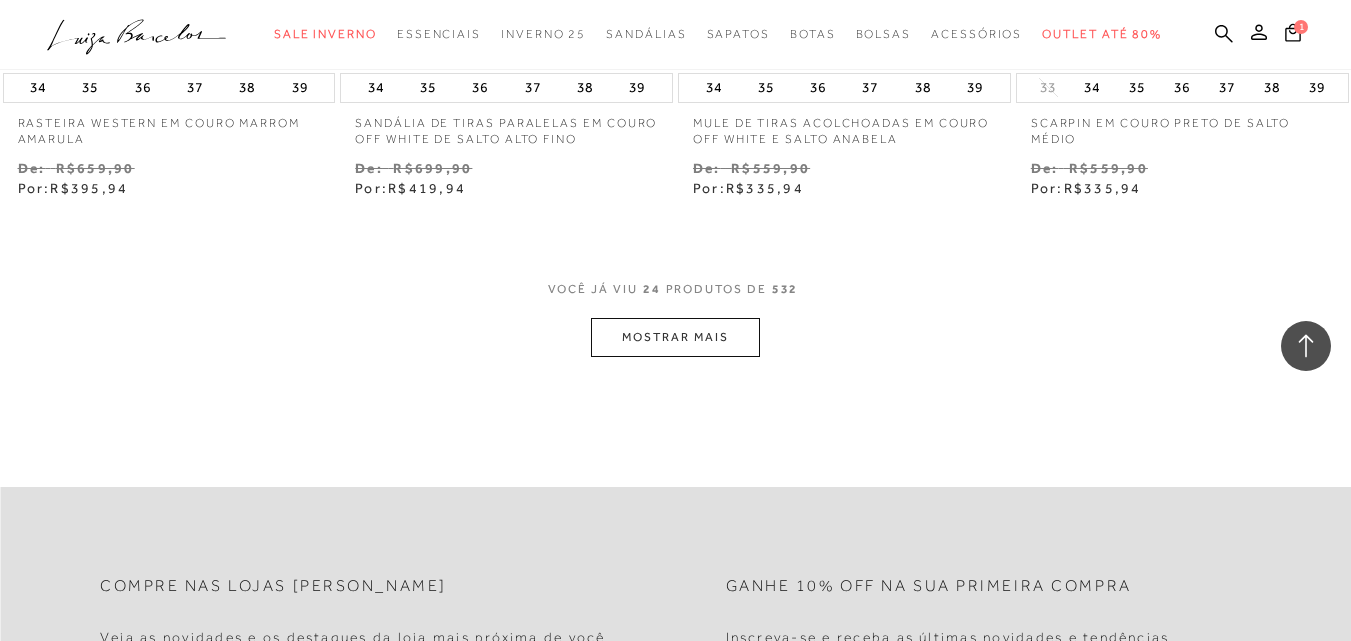 scroll, scrollTop: 3867, scrollLeft: 0, axis: vertical 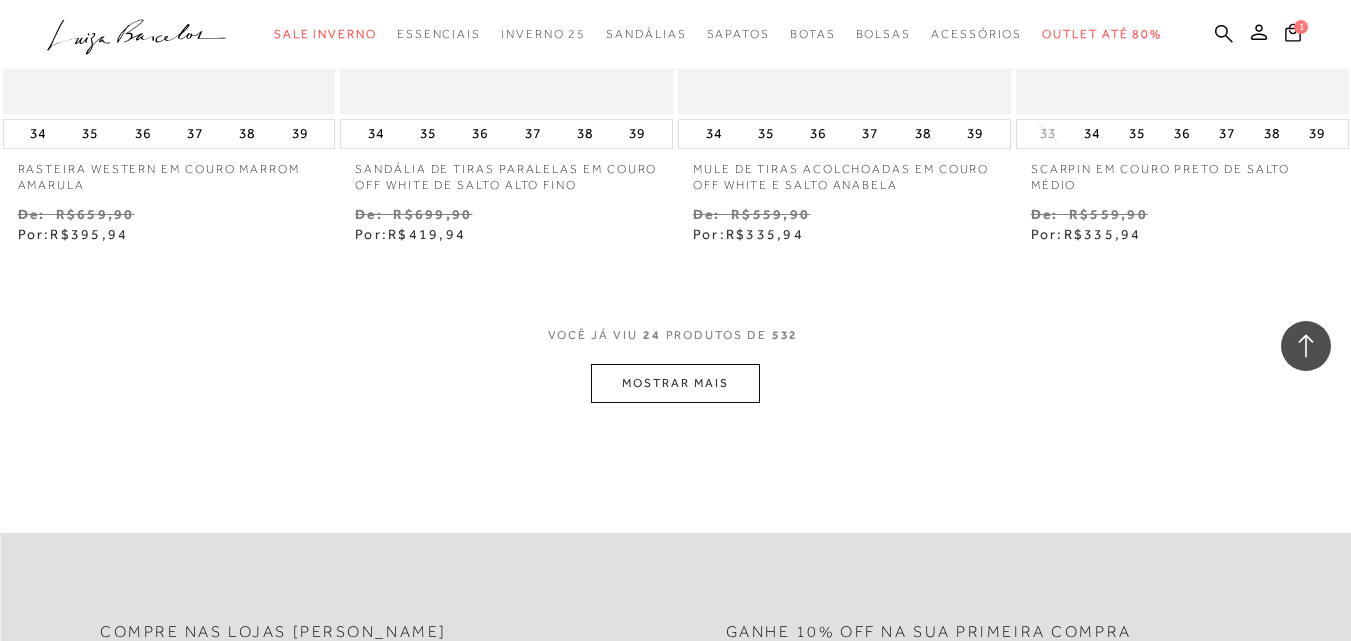 click on "MOSTRAR MAIS" at bounding box center (675, 383) 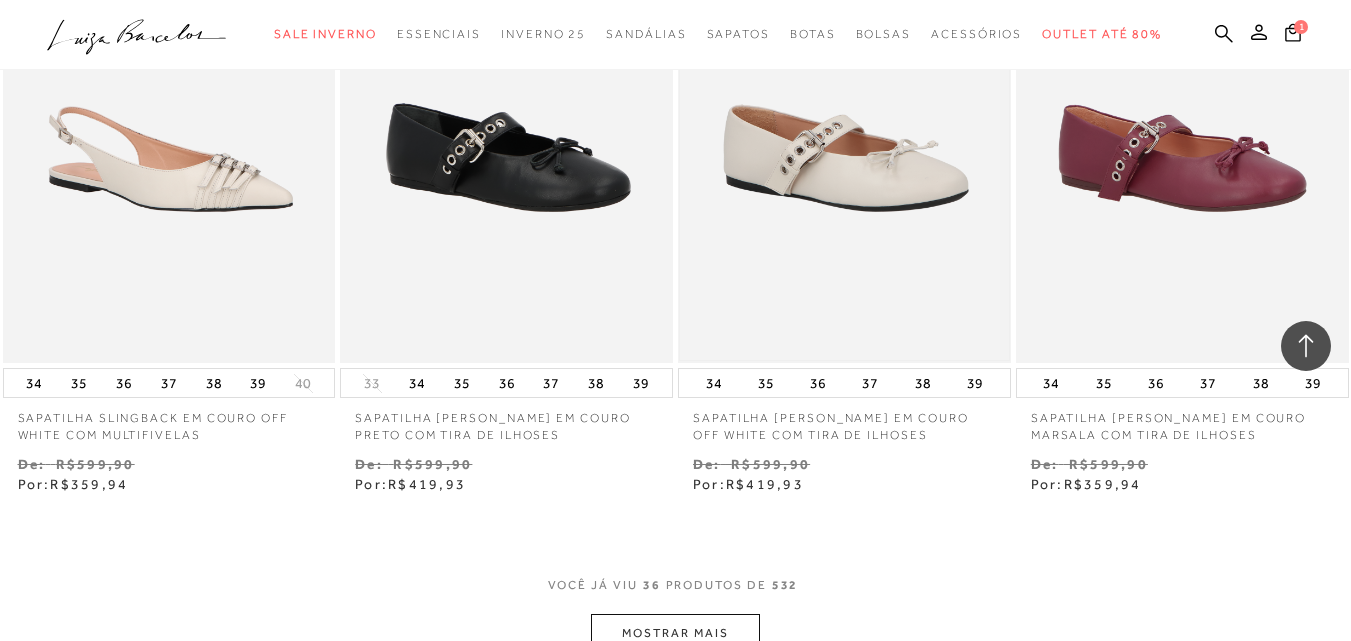 scroll, scrollTop: 5867, scrollLeft: 0, axis: vertical 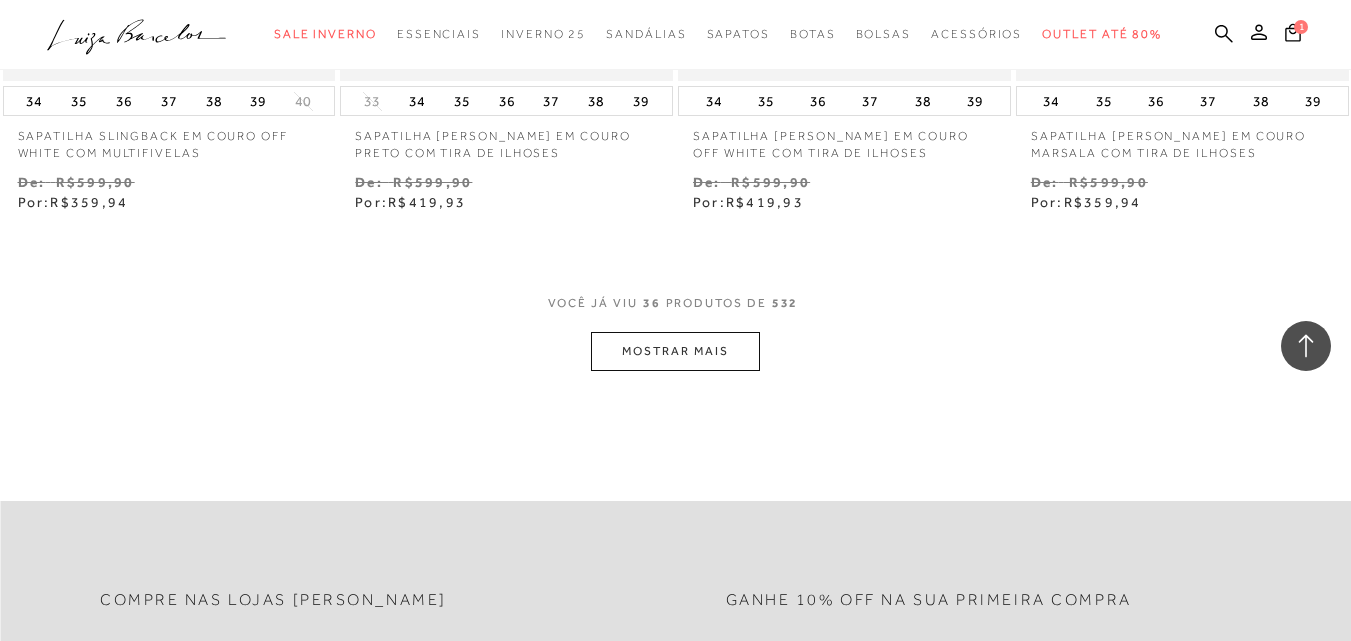click on "MOSTRAR MAIS" at bounding box center (675, 351) 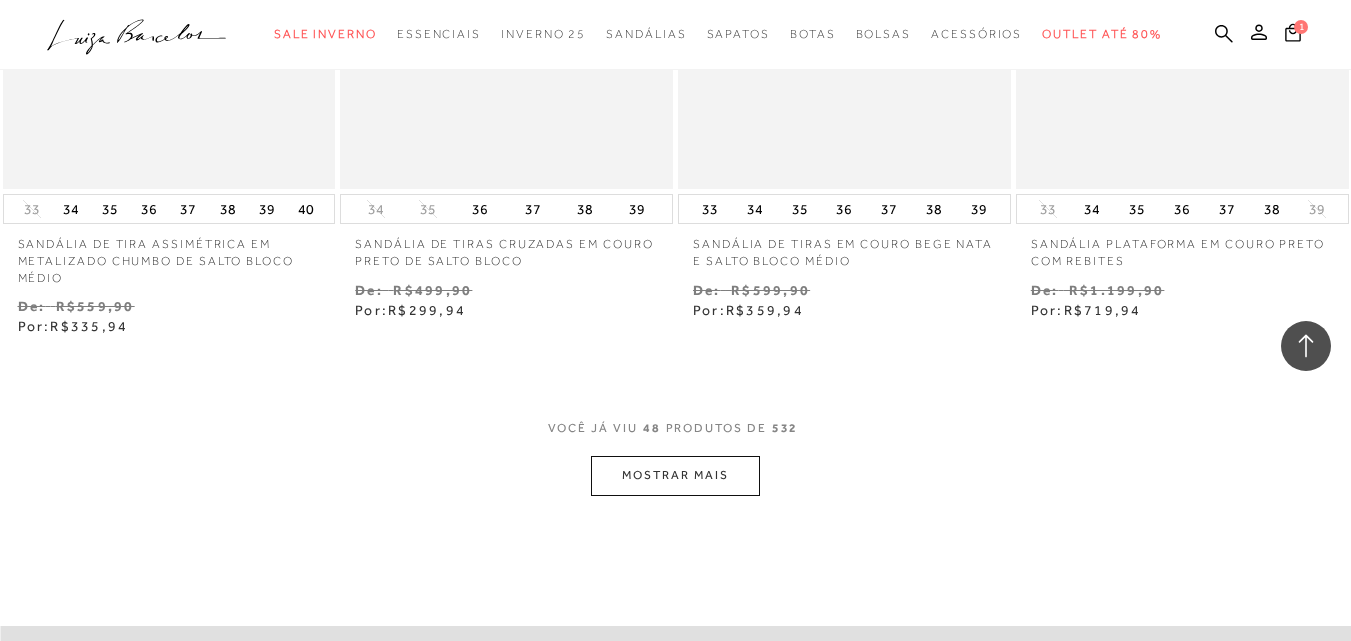 scroll, scrollTop: 7967, scrollLeft: 0, axis: vertical 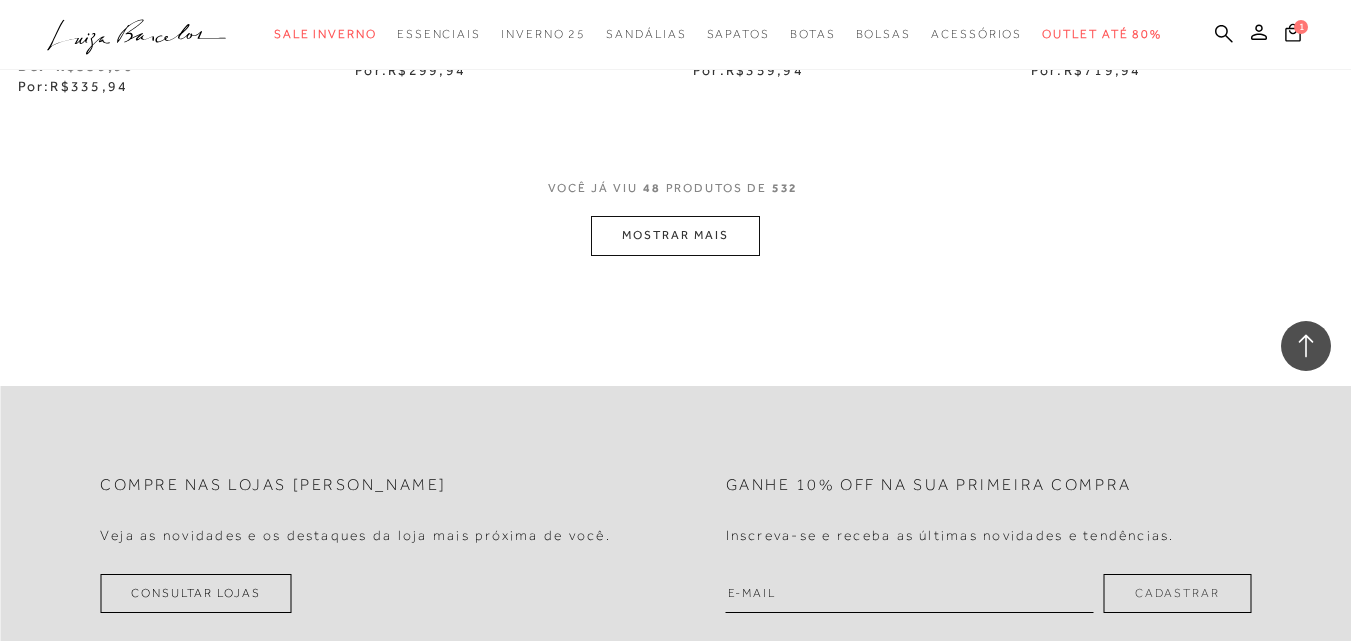 click on "MOSTRAR MAIS" at bounding box center [675, 235] 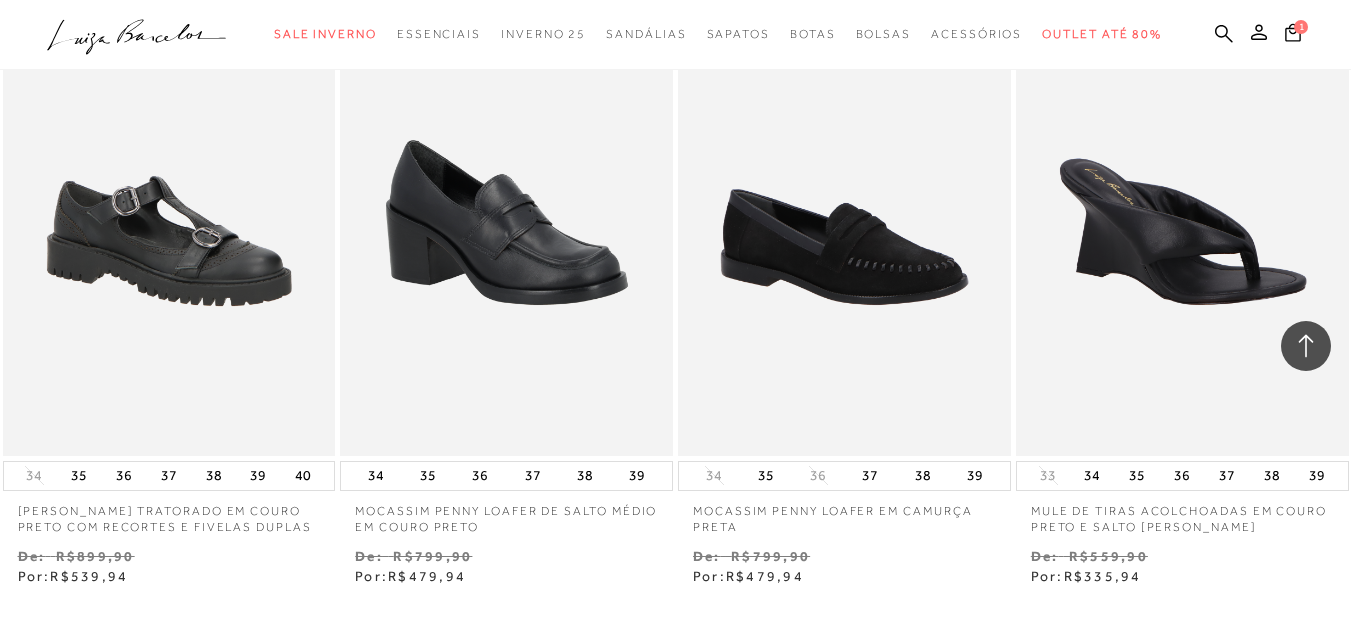 scroll, scrollTop: 9767, scrollLeft: 0, axis: vertical 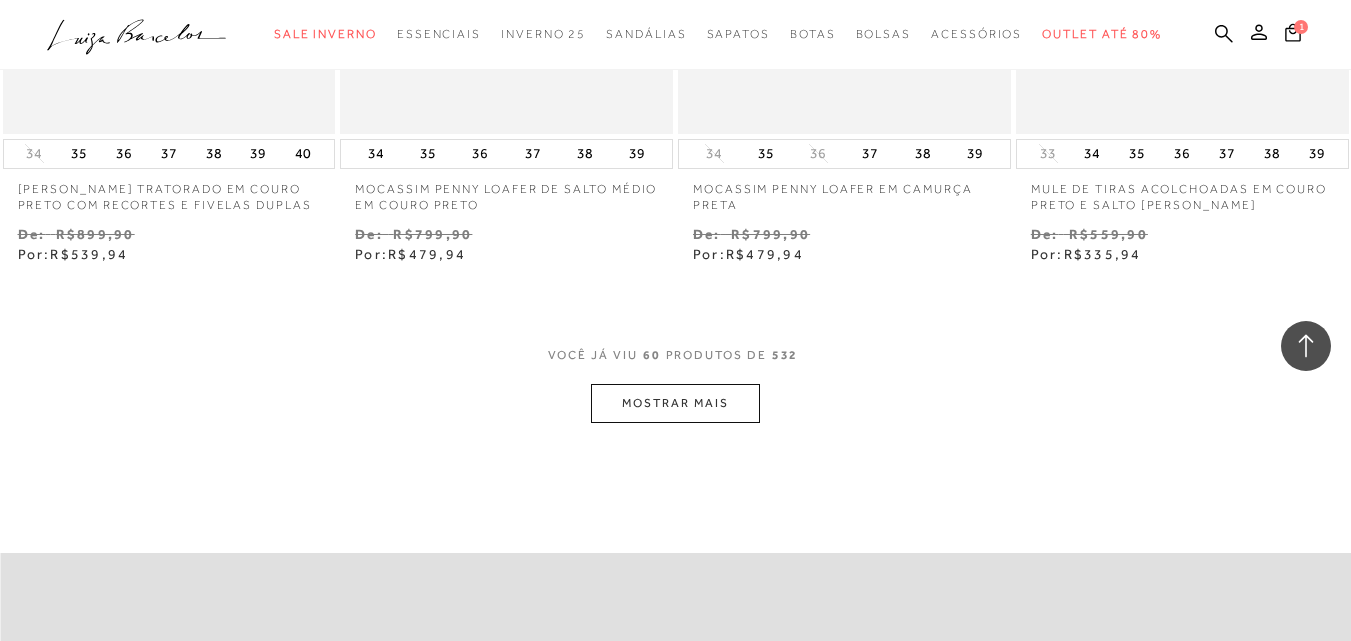 click on "MOSTRAR MAIS" at bounding box center (675, 403) 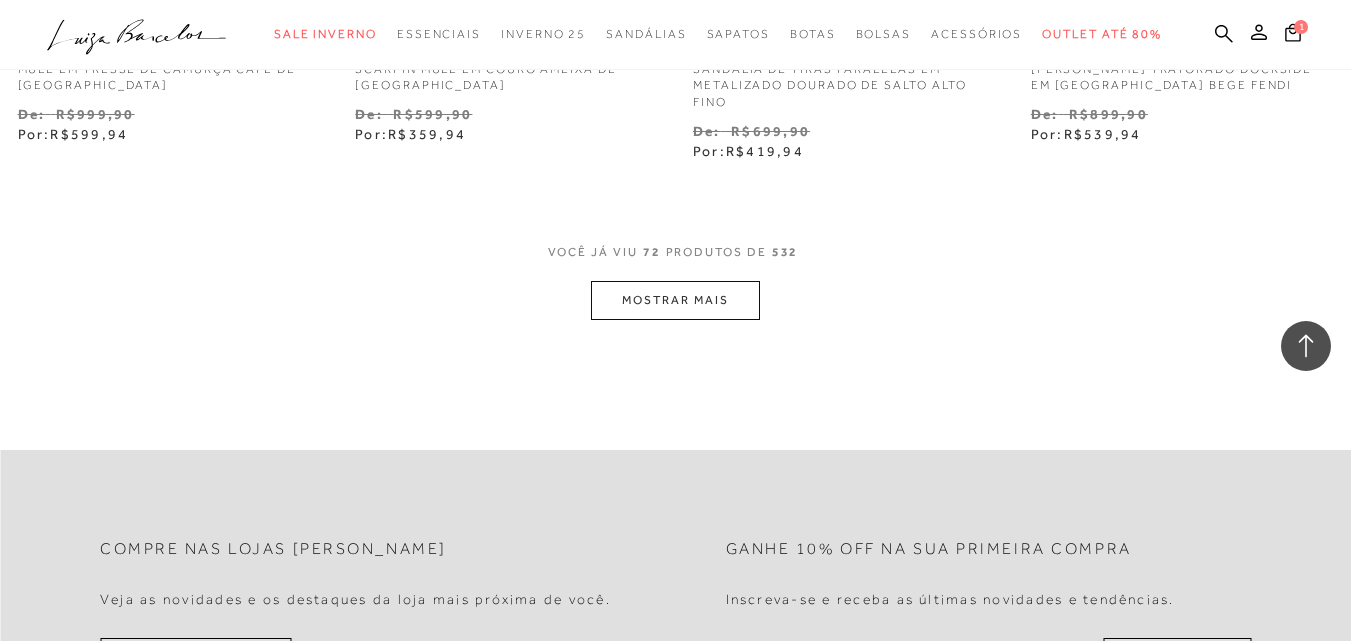 scroll, scrollTop: 11867, scrollLeft: 0, axis: vertical 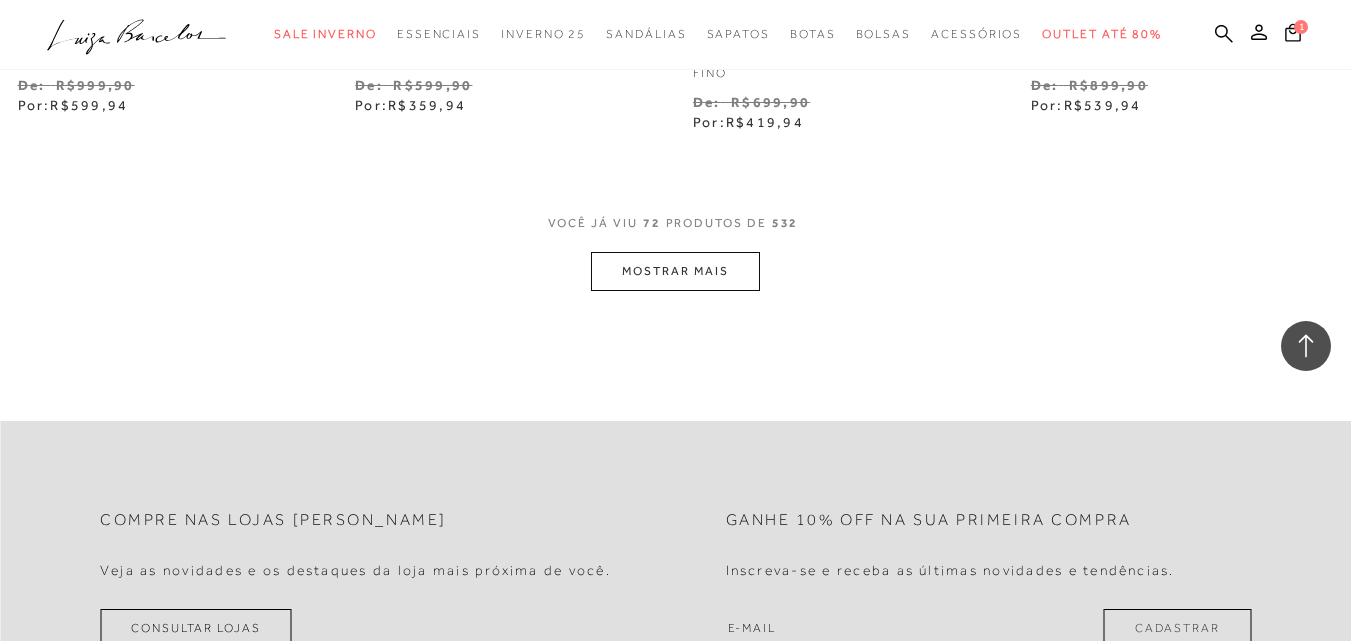 click on "MOSTRAR MAIS" at bounding box center [675, 271] 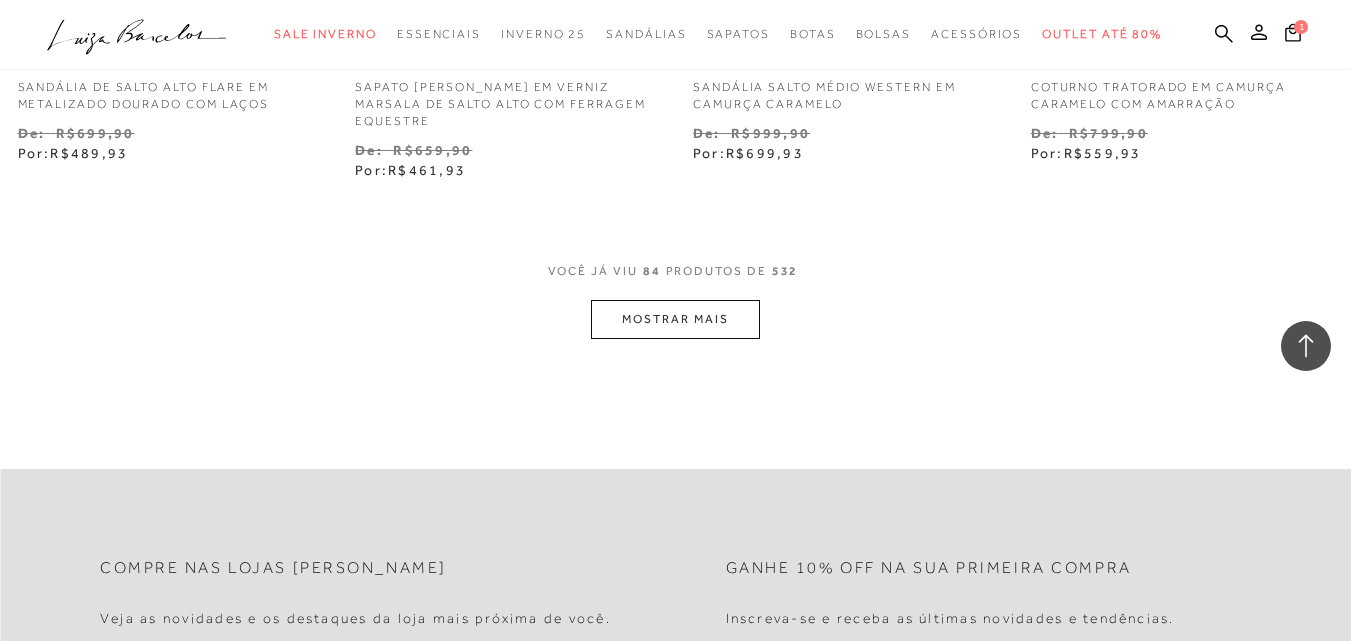 scroll, scrollTop: 13867, scrollLeft: 0, axis: vertical 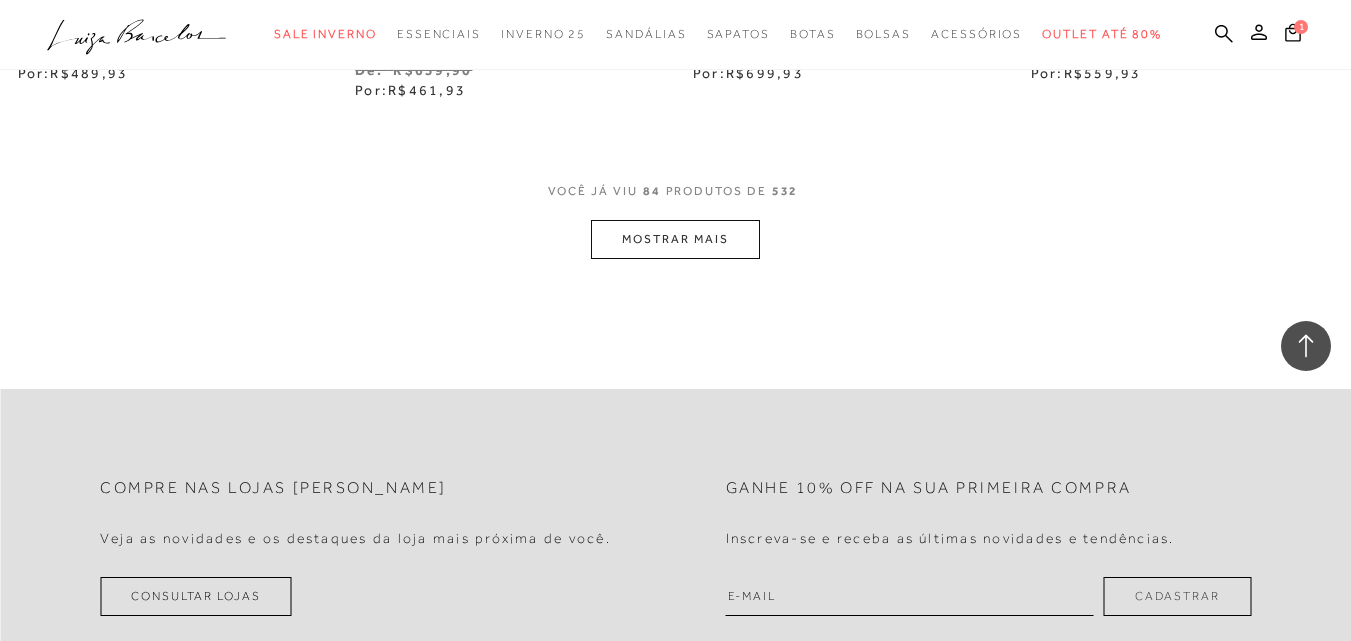 click on "MOSTRAR MAIS" at bounding box center [675, 239] 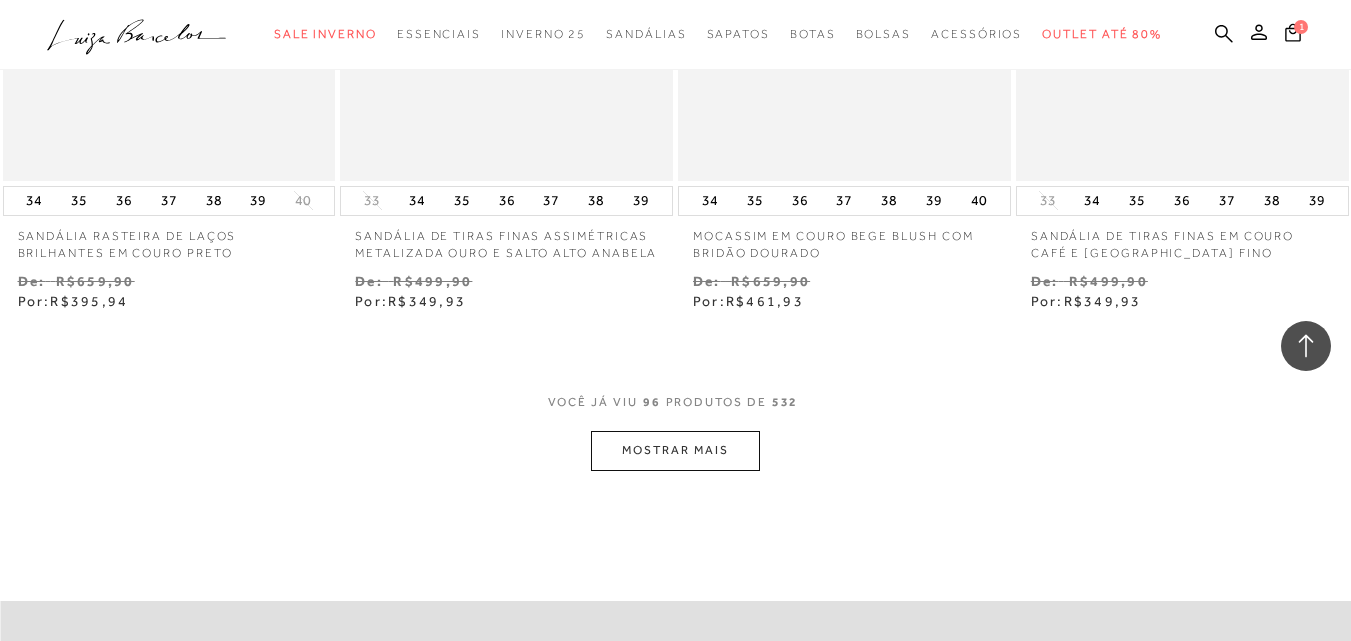 scroll, scrollTop: 15767, scrollLeft: 0, axis: vertical 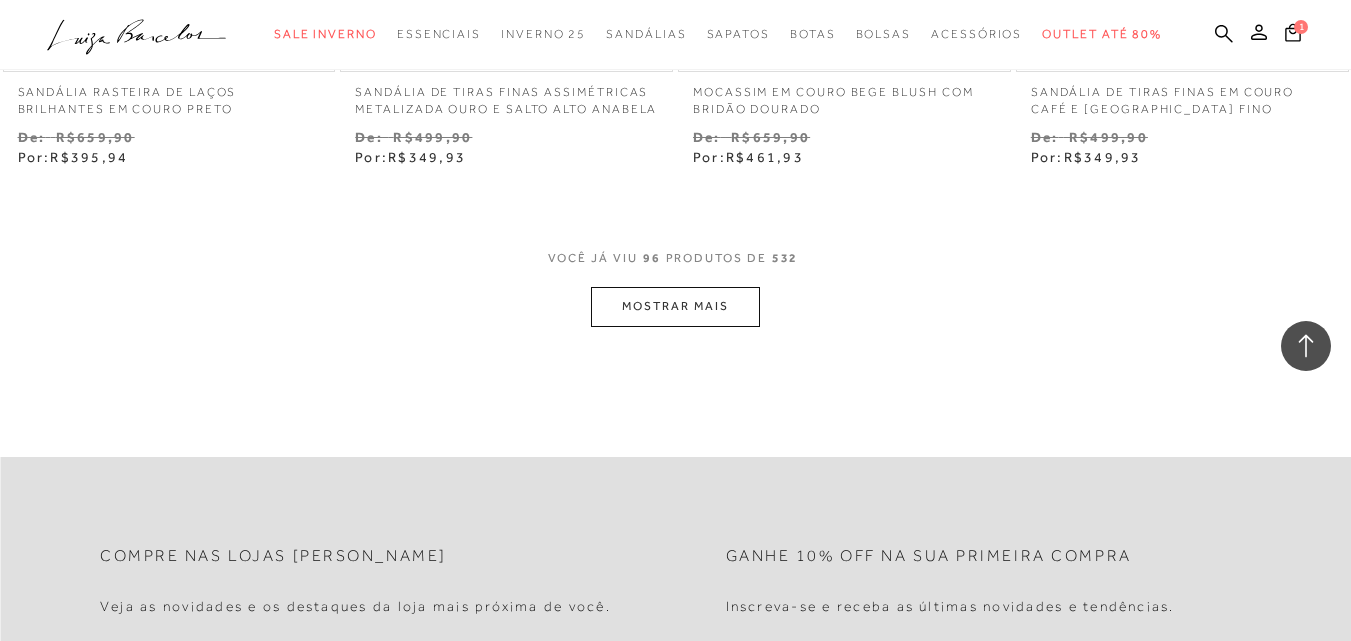 click on "MOSTRAR MAIS" at bounding box center [675, 306] 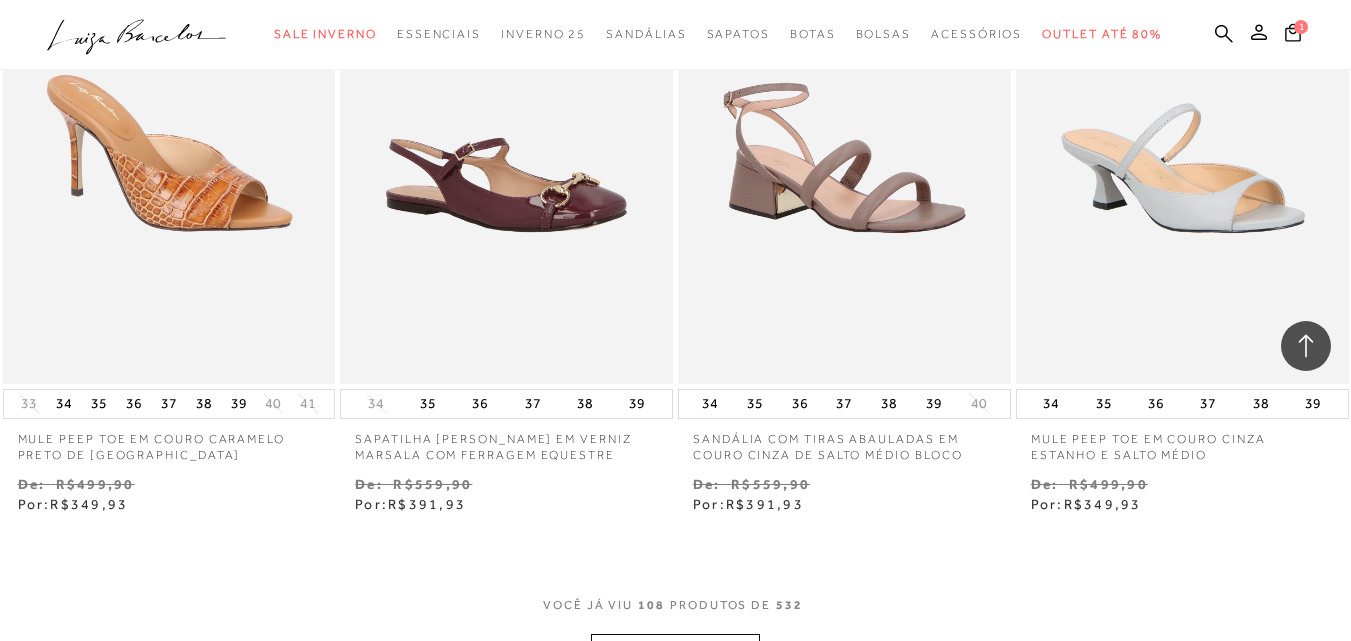 scroll, scrollTop: 17667, scrollLeft: 0, axis: vertical 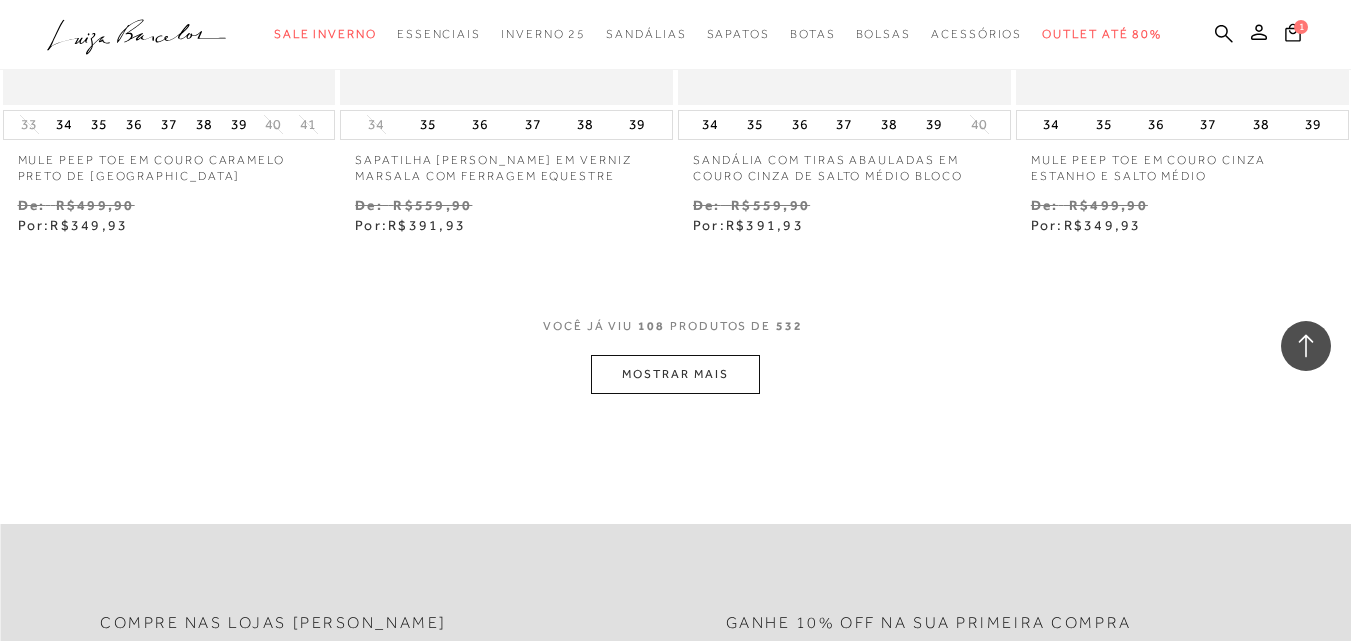 click on "MOSTRAR MAIS" at bounding box center [675, 374] 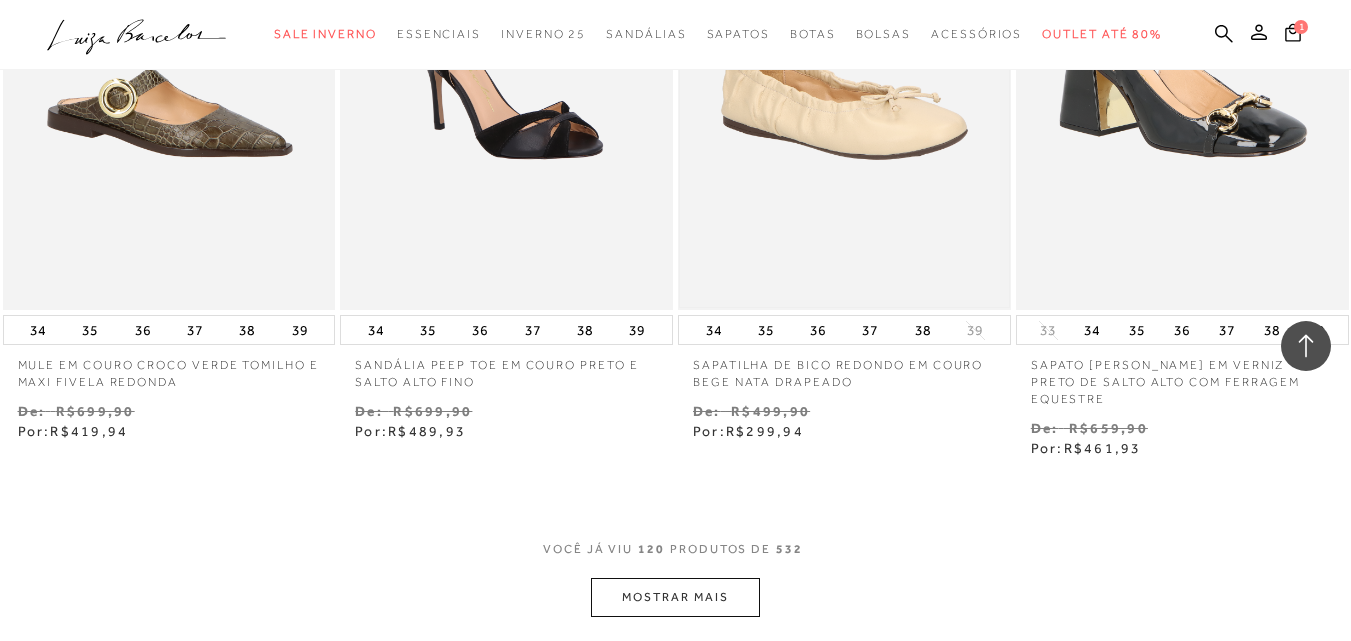 scroll, scrollTop: 19467, scrollLeft: 0, axis: vertical 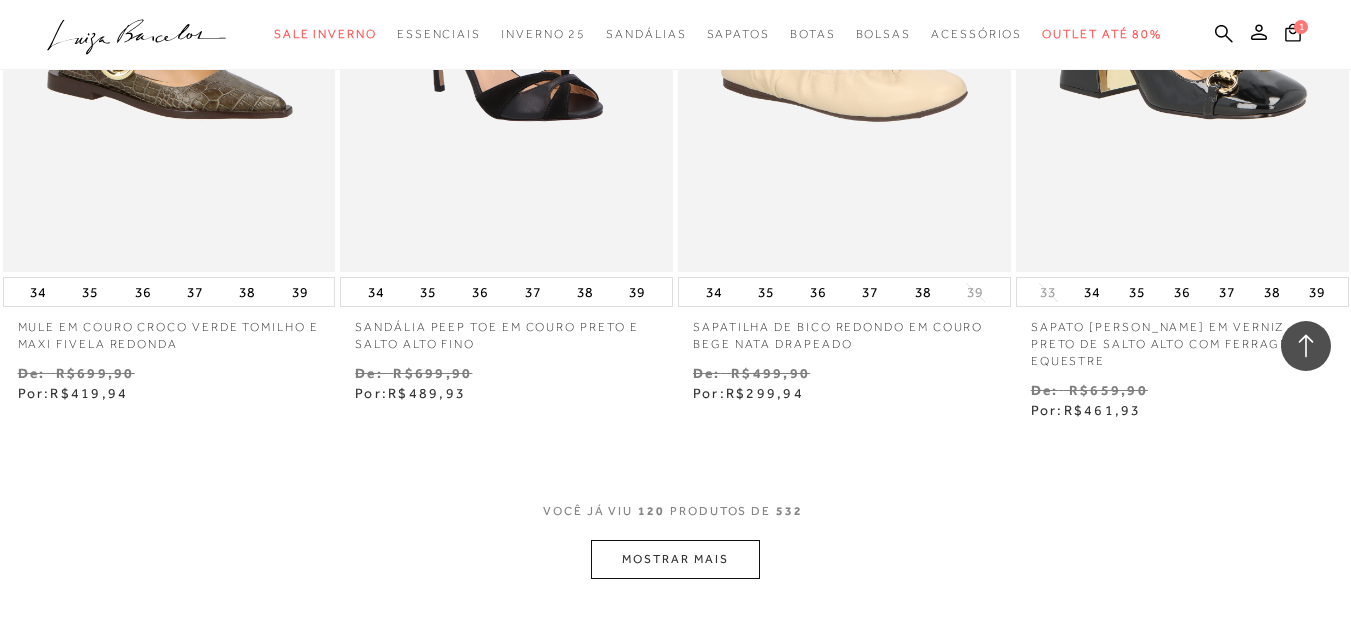 click on "MOSTRAR MAIS" at bounding box center (675, 559) 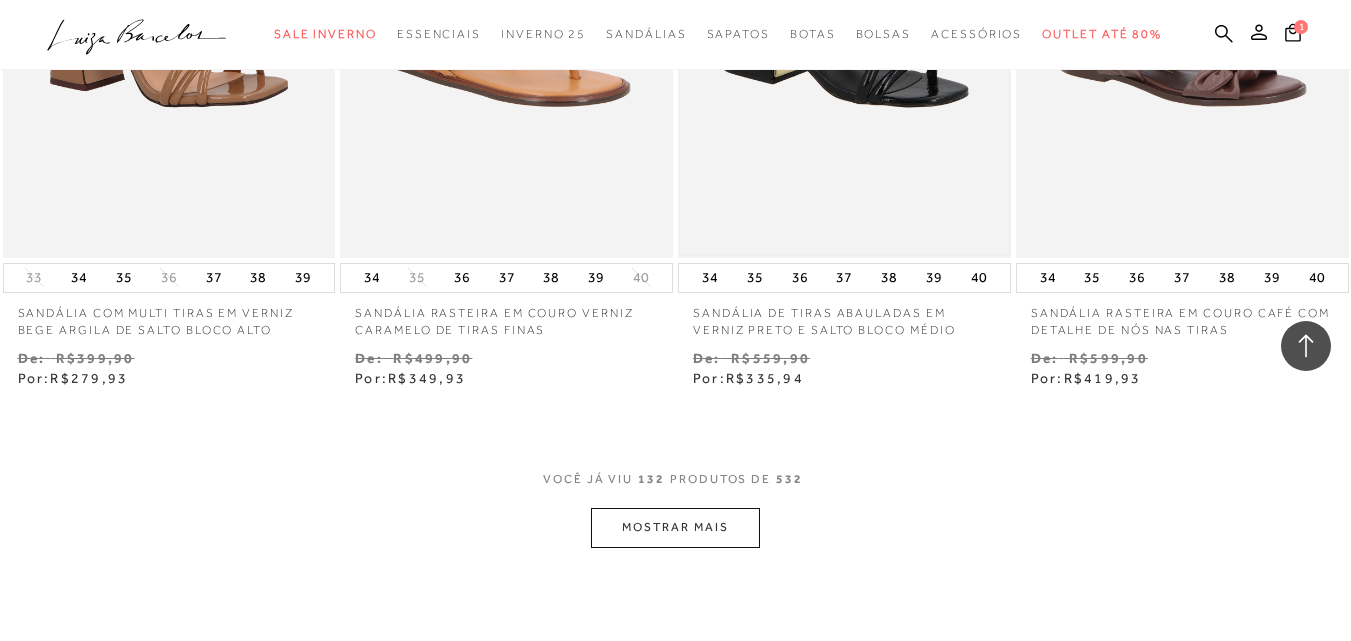 scroll, scrollTop: 21467, scrollLeft: 0, axis: vertical 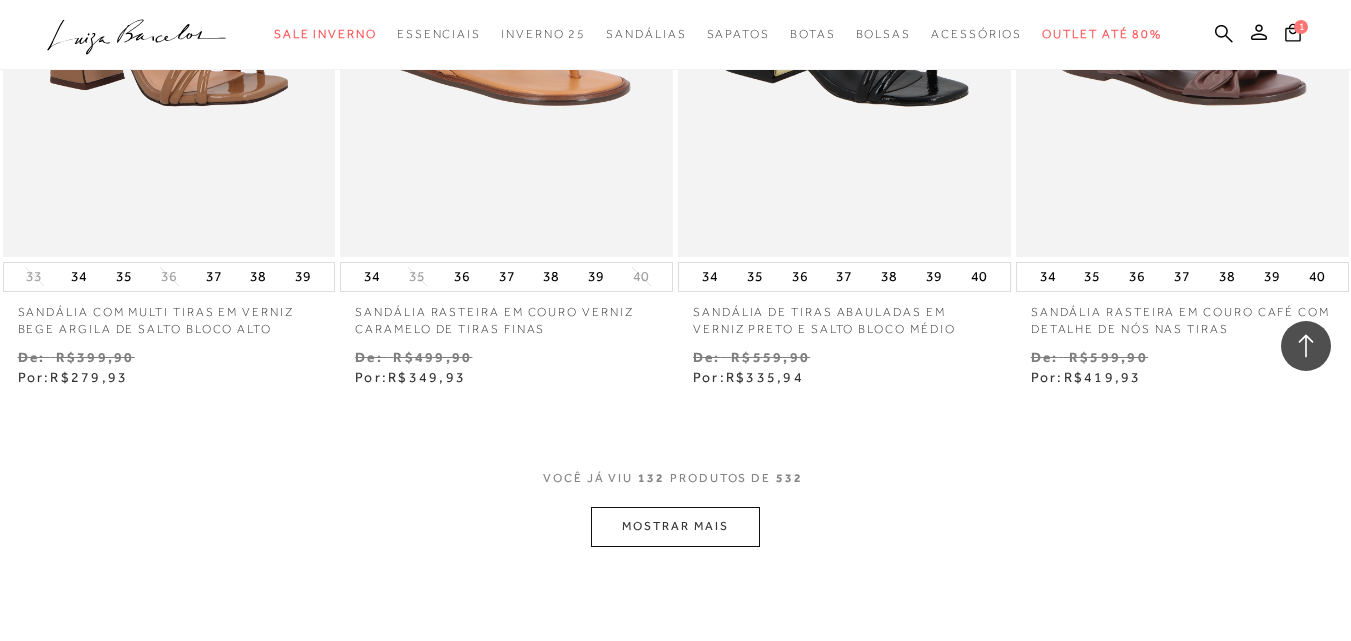 click on "MOSTRAR MAIS" at bounding box center [675, 526] 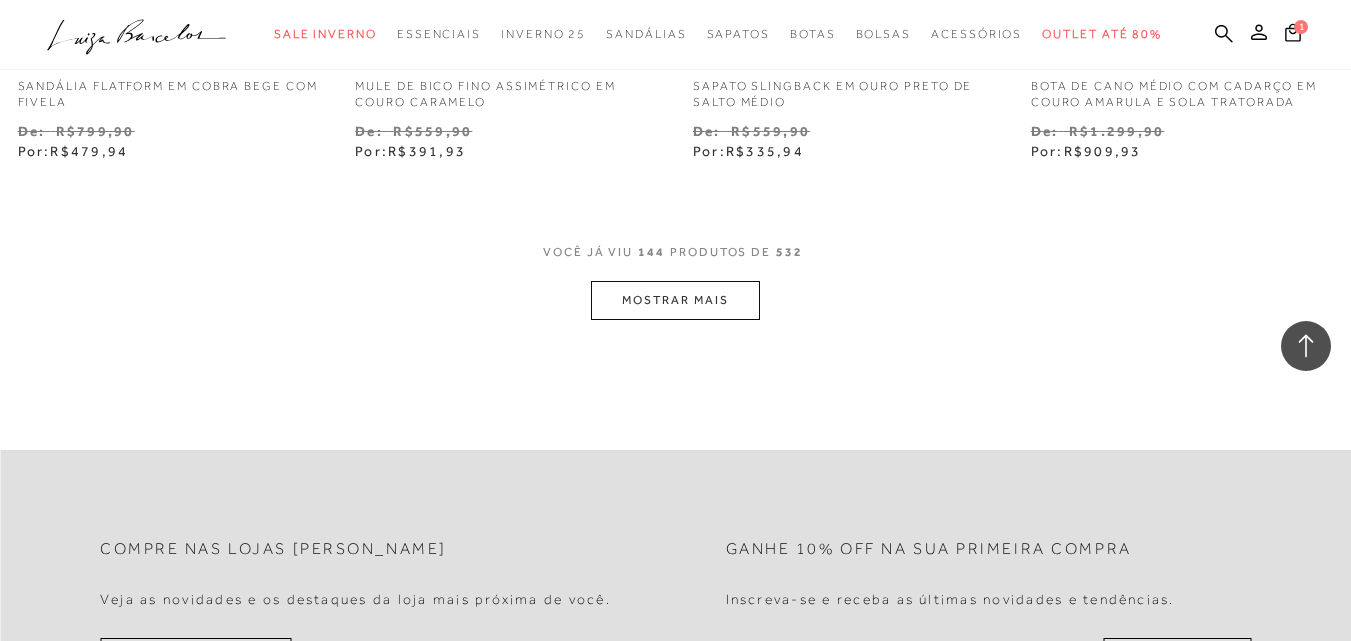 scroll, scrollTop: 23667, scrollLeft: 0, axis: vertical 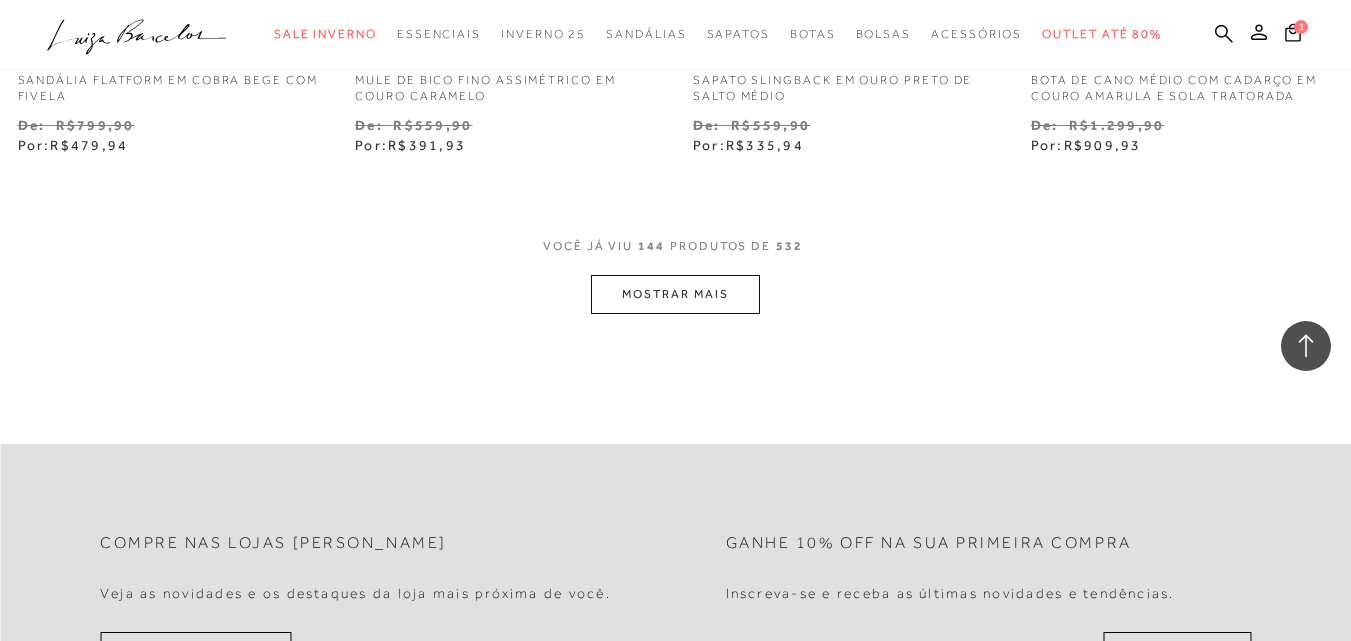click on "MOSTRAR MAIS" at bounding box center [675, 294] 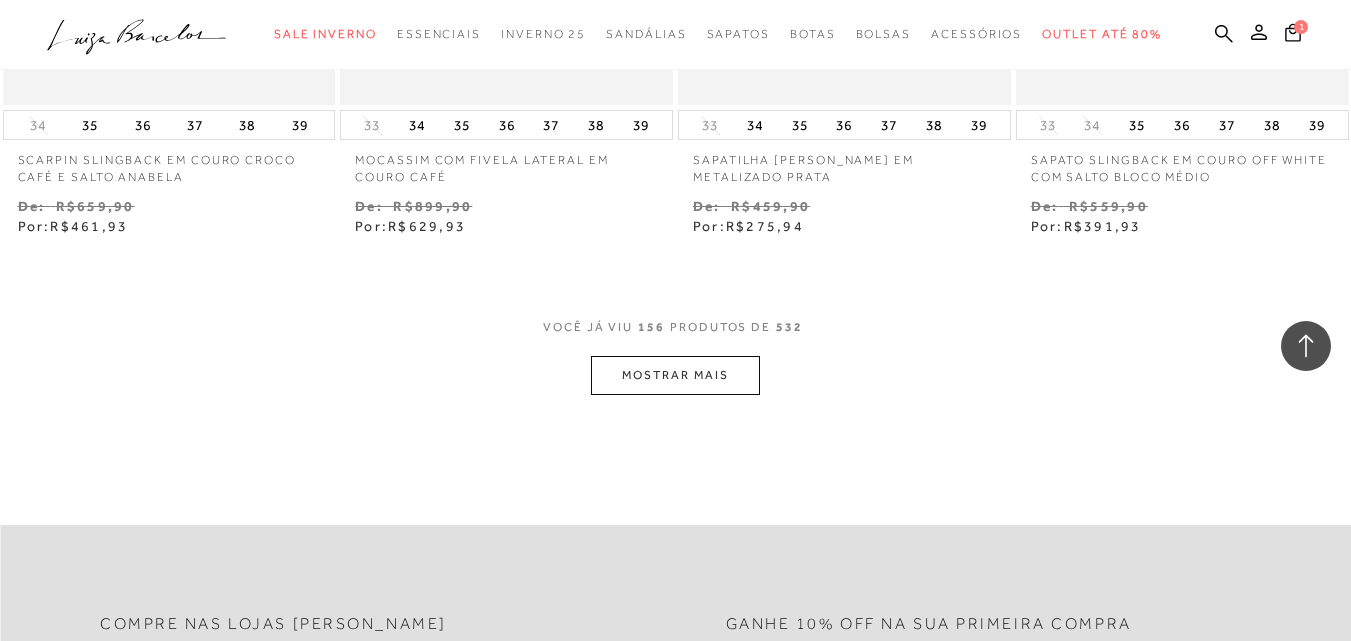 scroll, scrollTop: 25567, scrollLeft: 0, axis: vertical 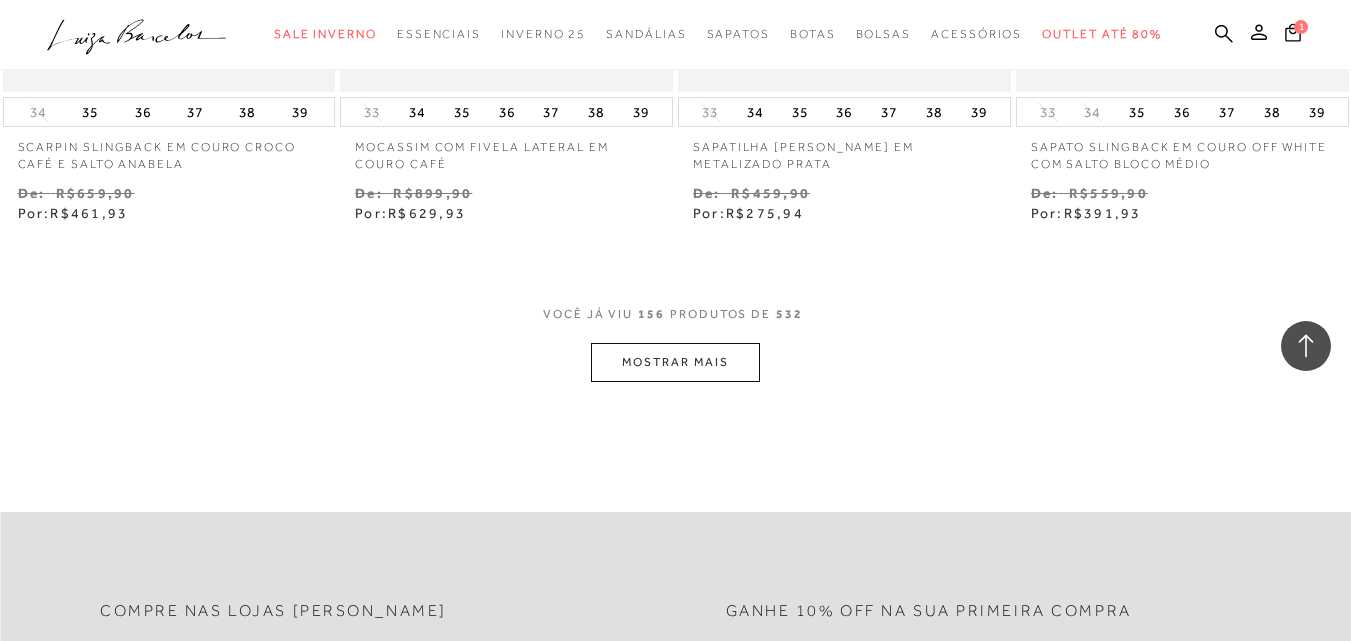 click on "MOSTRAR MAIS" at bounding box center [675, 362] 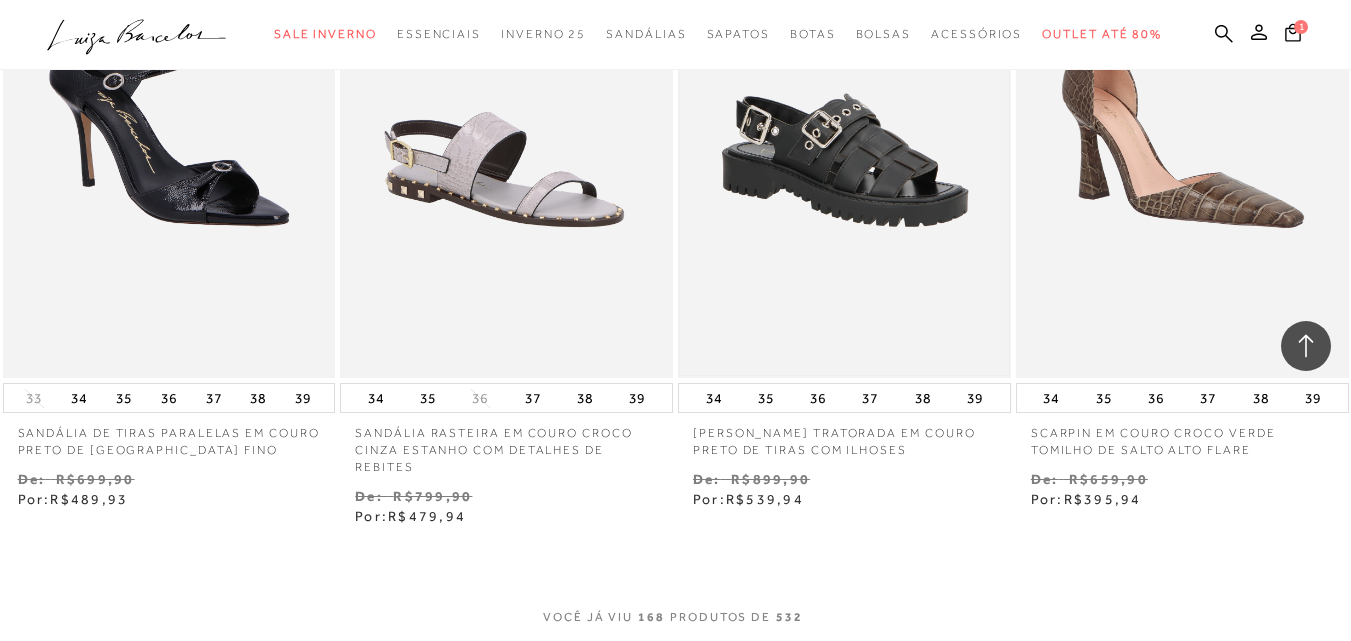 scroll, scrollTop: 27267, scrollLeft: 0, axis: vertical 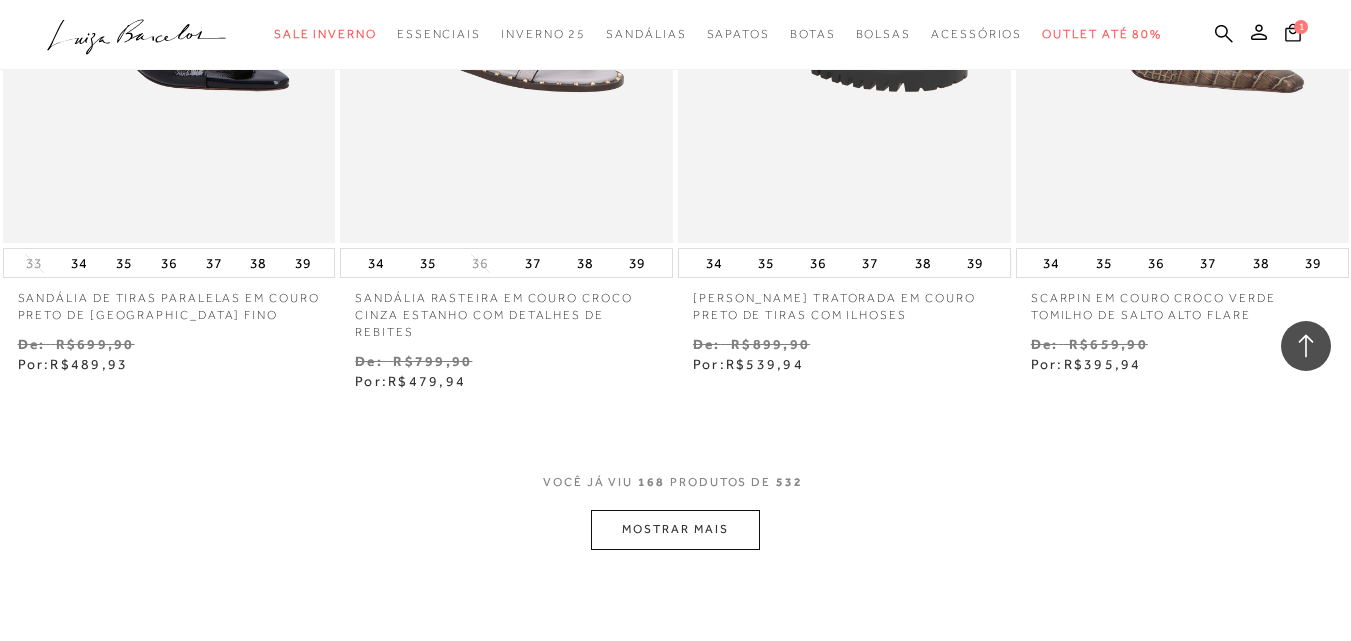 click on "37" at bounding box center [870, 263] 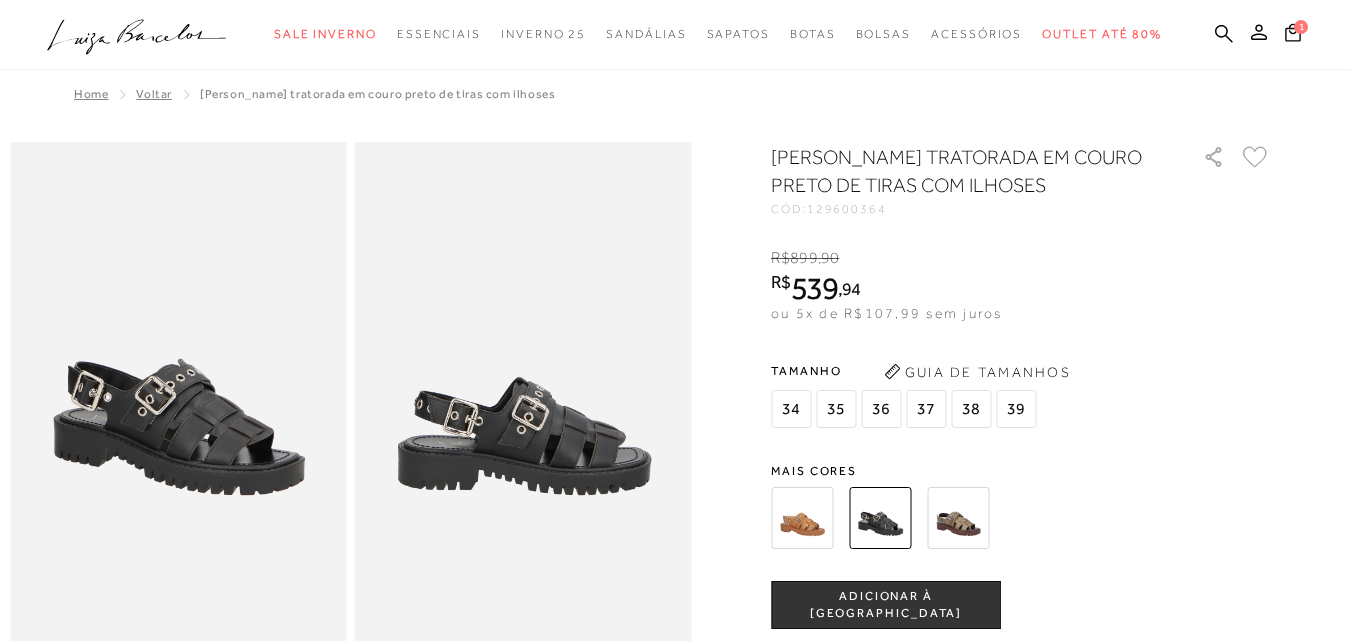 scroll, scrollTop: 0, scrollLeft: 0, axis: both 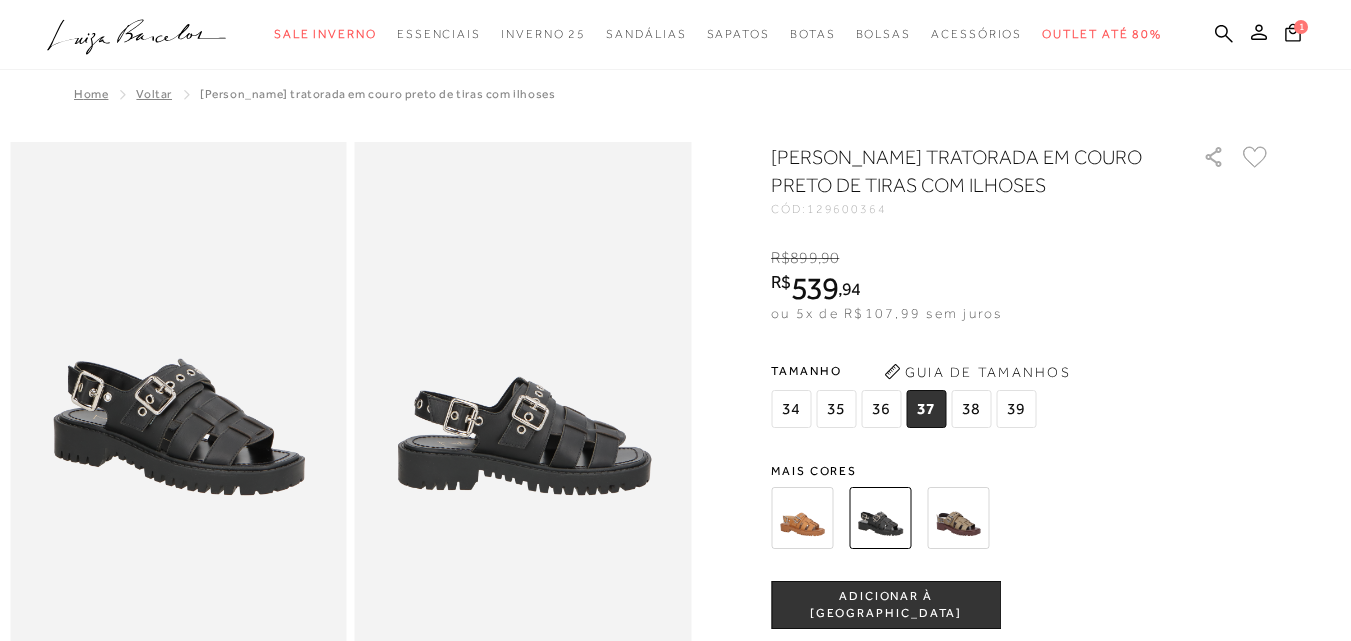 click at bounding box center (958, 518) 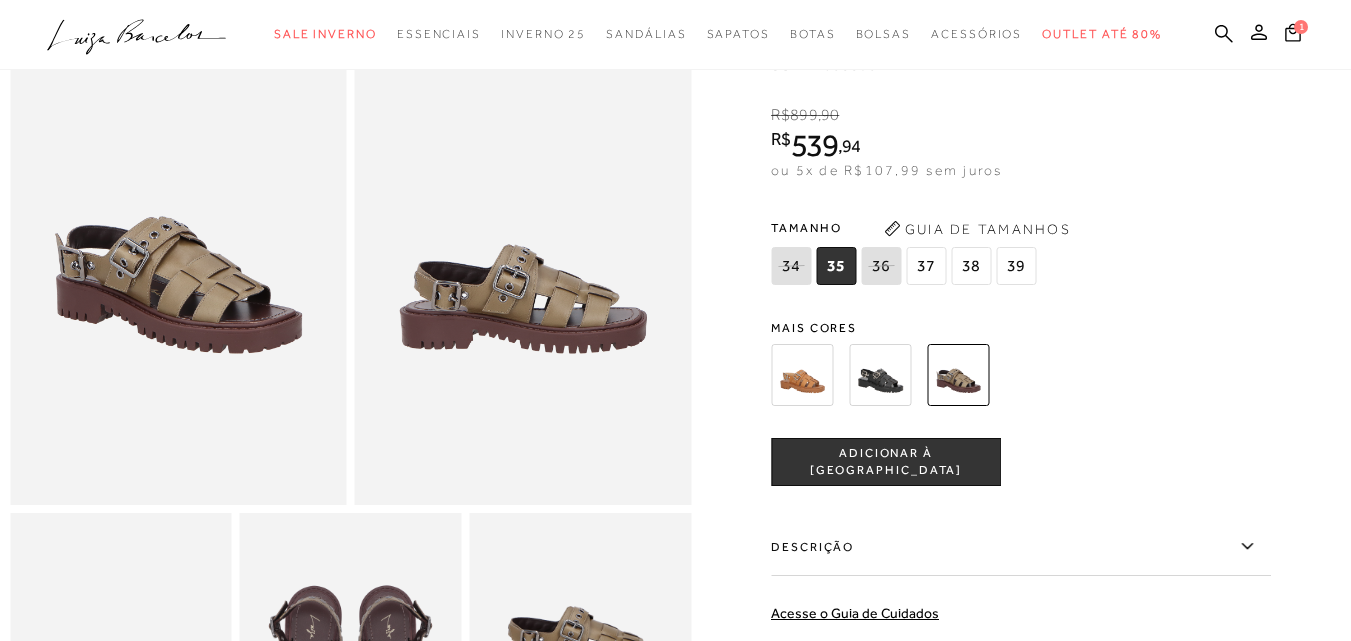 scroll, scrollTop: 100, scrollLeft: 0, axis: vertical 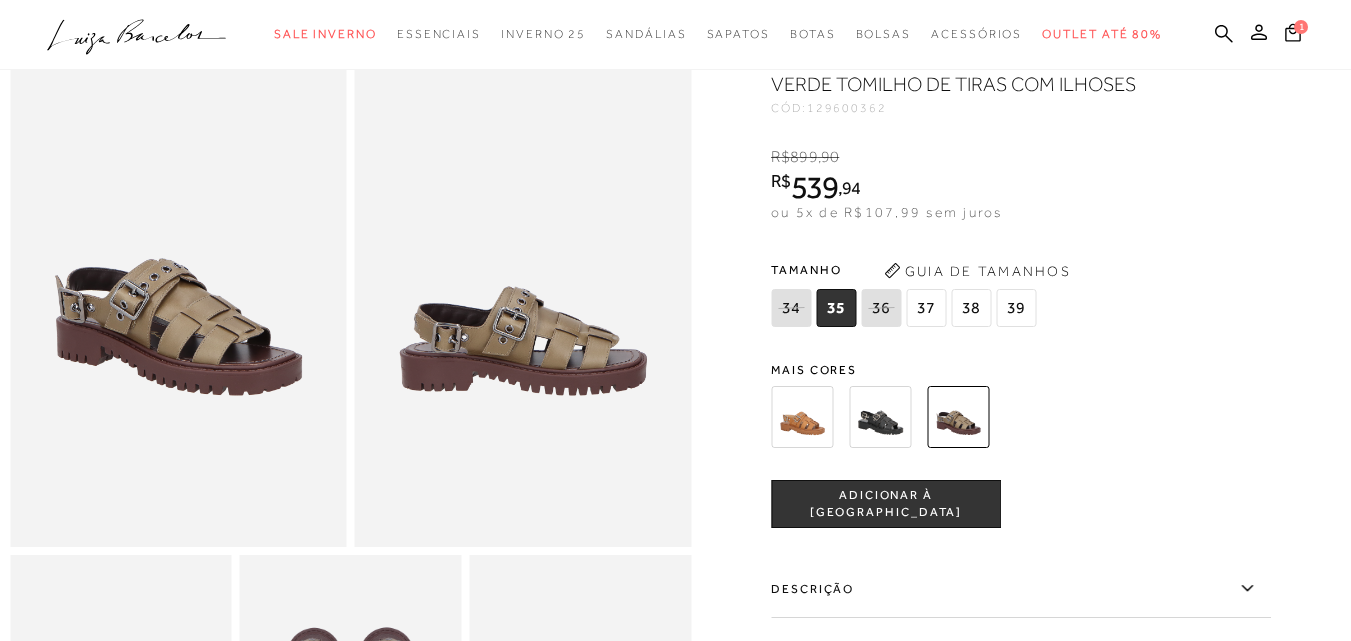 click at bounding box center [880, 417] 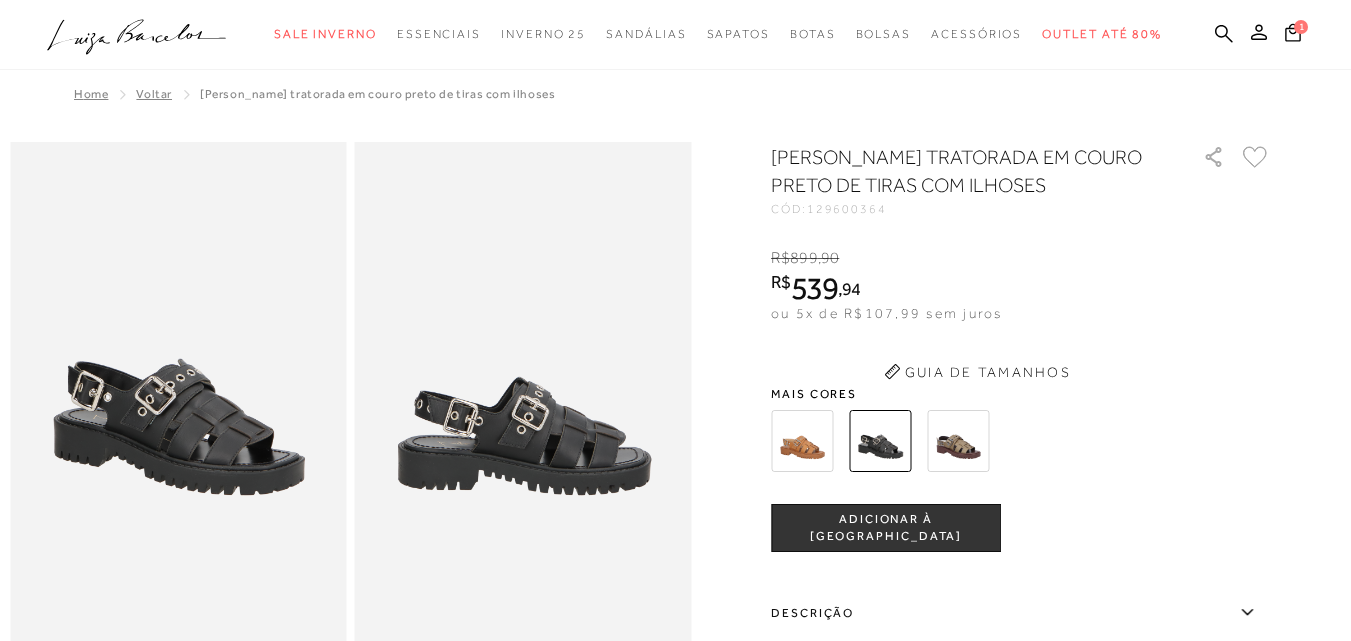 scroll, scrollTop: 0, scrollLeft: 0, axis: both 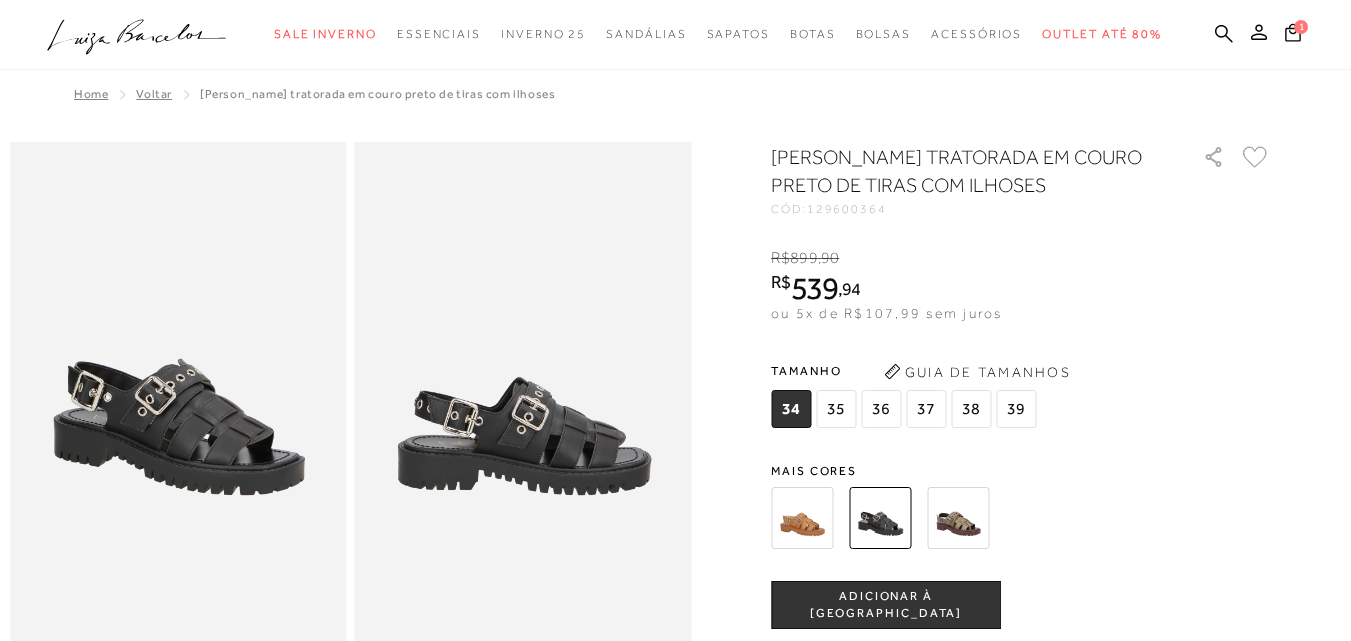 click on "37" at bounding box center (926, 409) 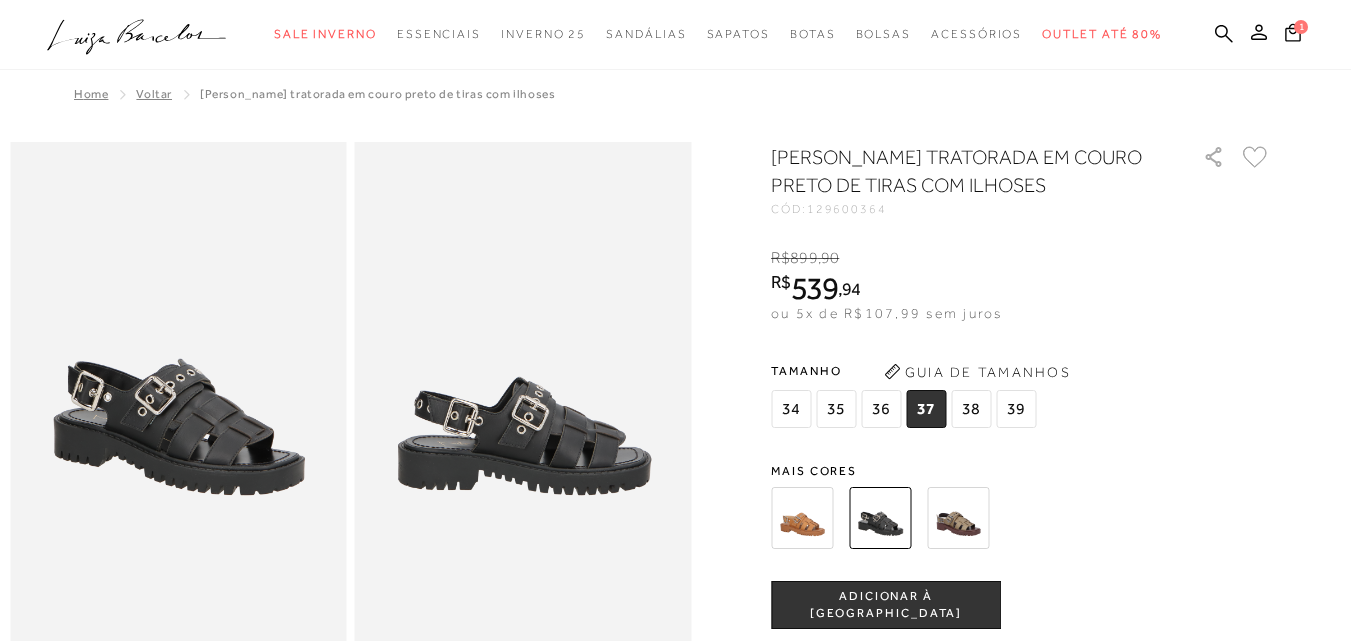 click on "ADICIONAR À [GEOGRAPHIC_DATA]" at bounding box center (886, 605) 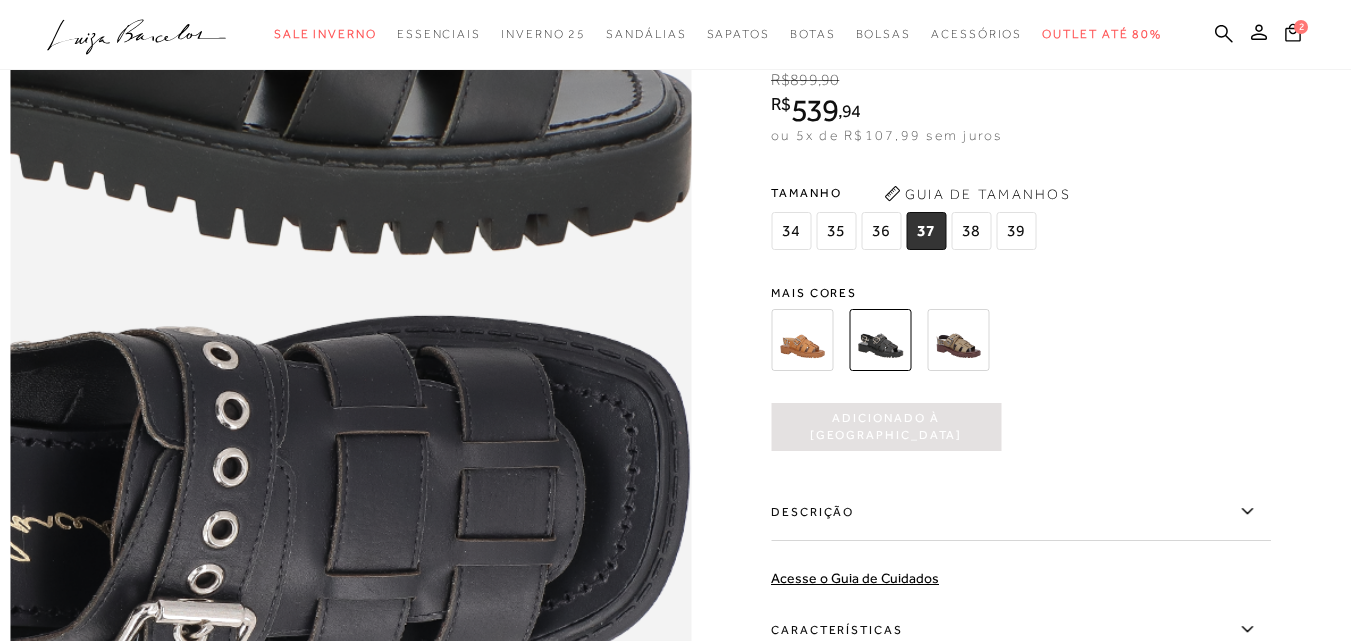 scroll, scrollTop: 1200, scrollLeft: 0, axis: vertical 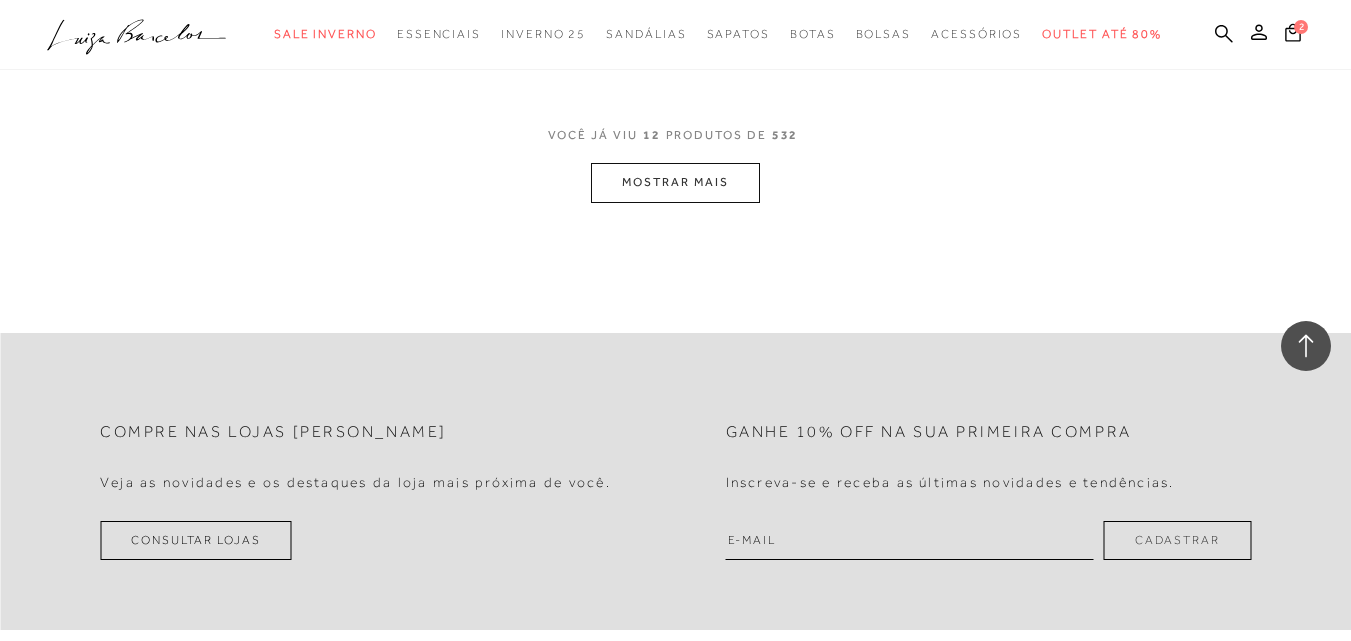 click on "MOSTRAR MAIS" at bounding box center (675, 182) 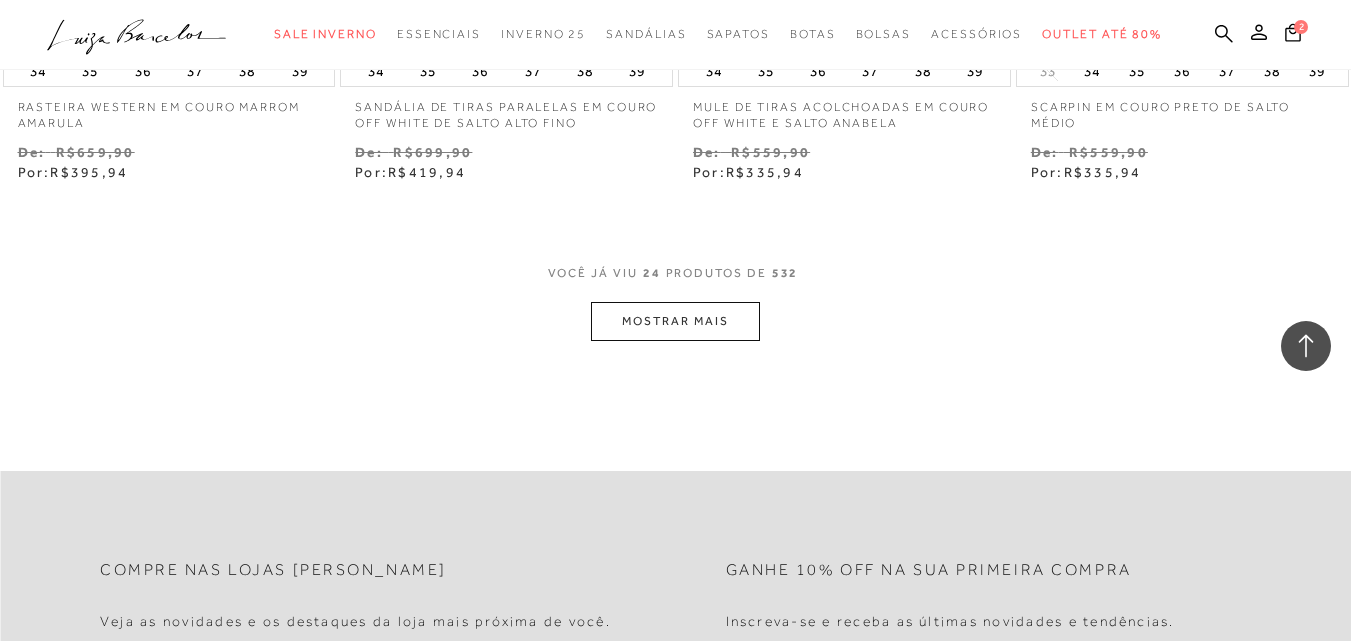 scroll, scrollTop: 3900, scrollLeft: 0, axis: vertical 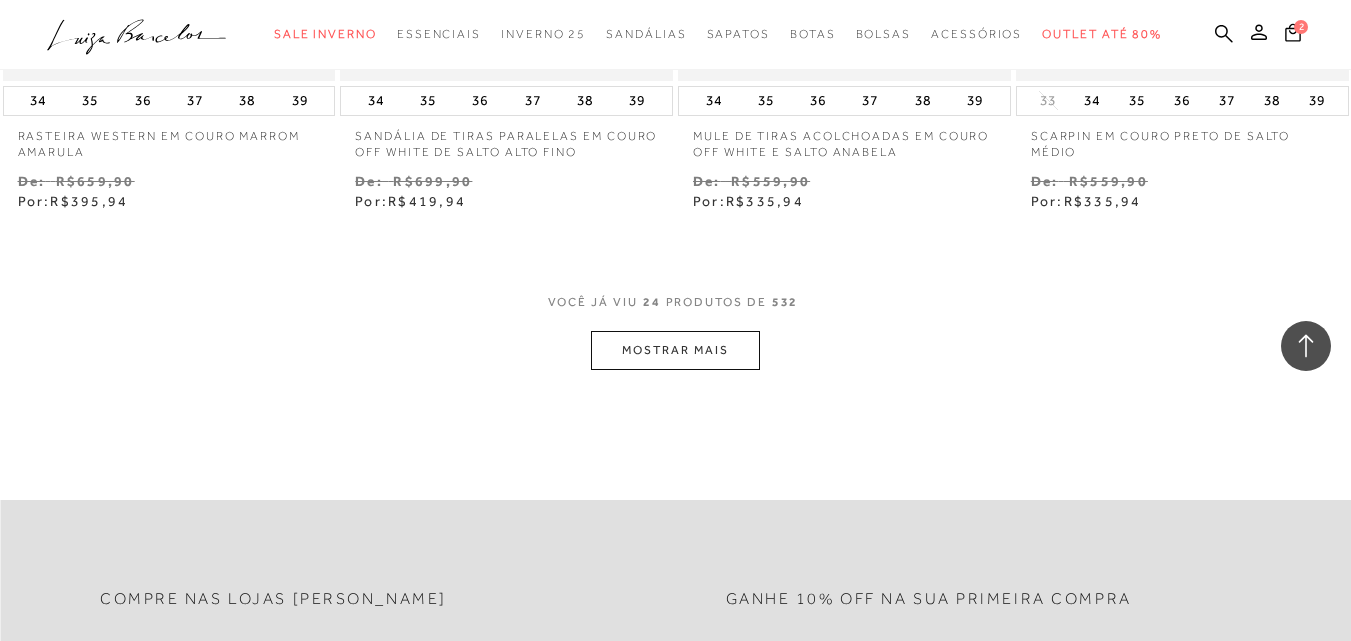 click on "MOSTRAR MAIS" at bounding box center [675, 350] 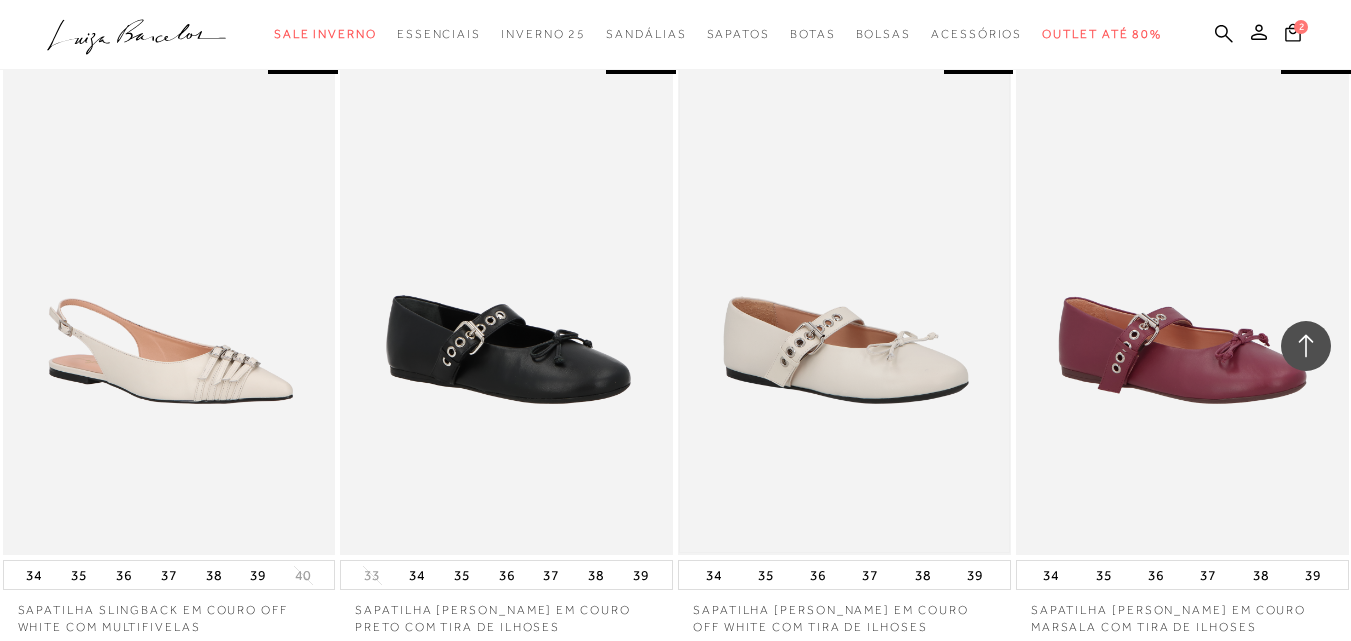 scroll, scrollTop: 5700, scrollLeft: 0, axis: vertical 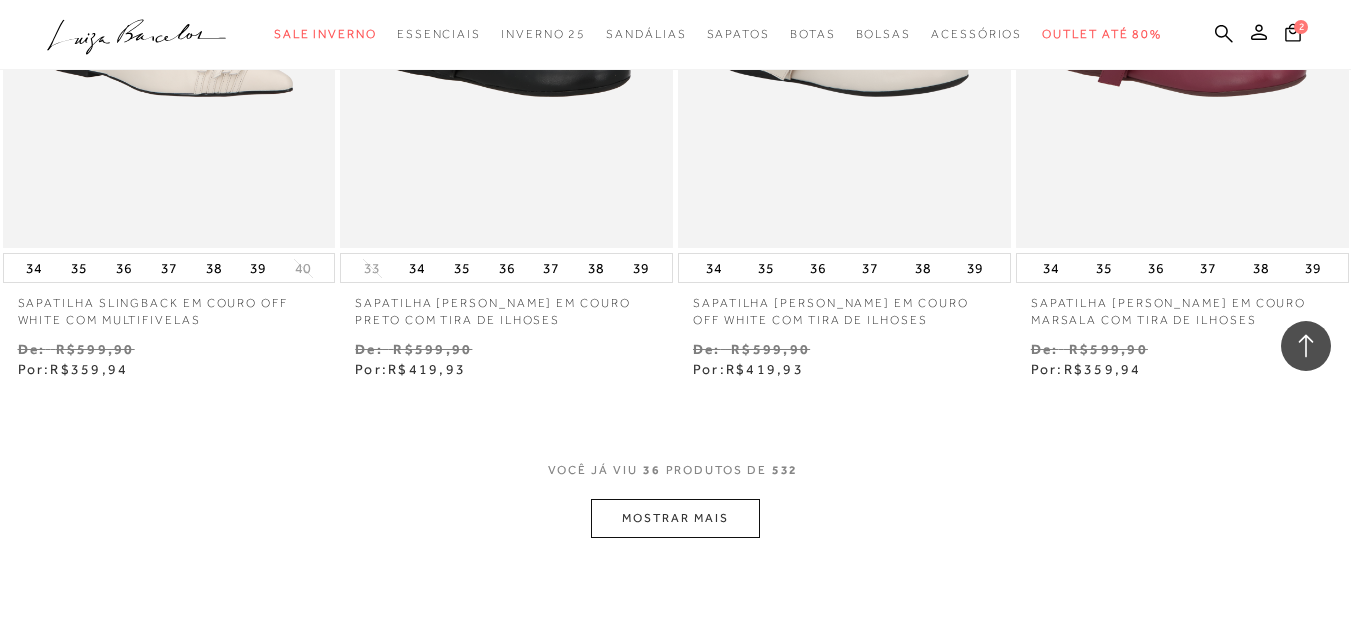 click on "MOSTRAR MAIS" at bounding box center (675, 518) 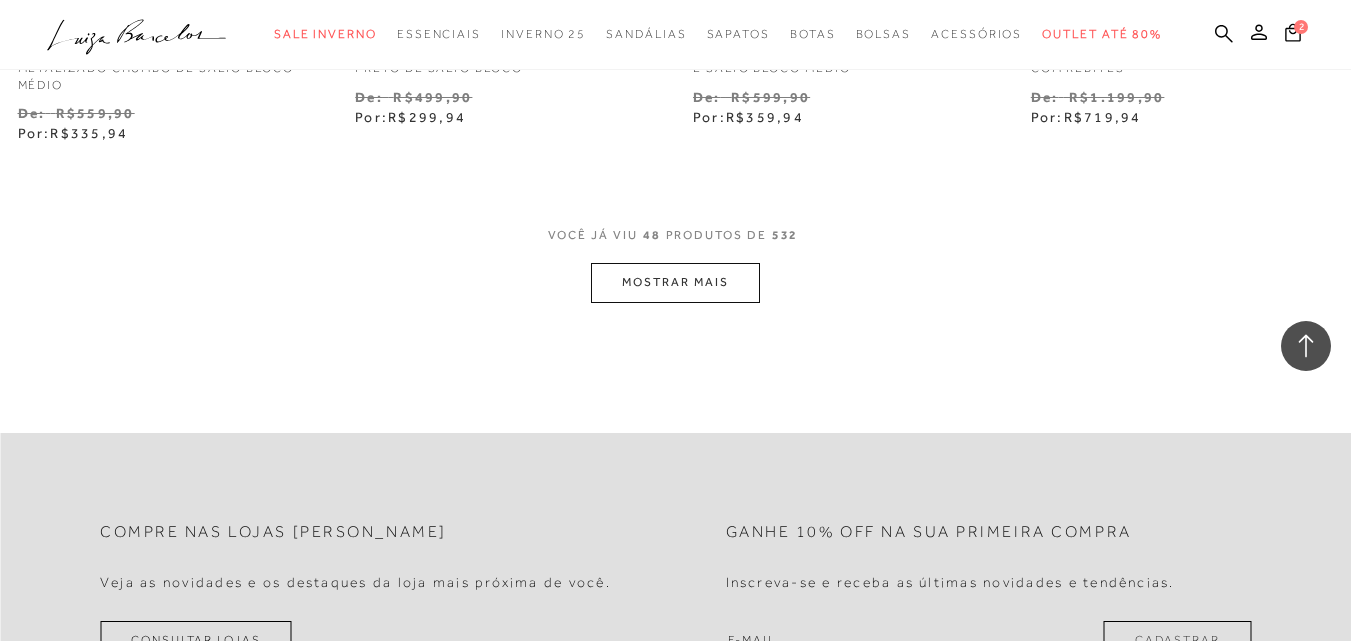 scroll, scrollTop: 7900, scrollLeft: 0, axis: vertical 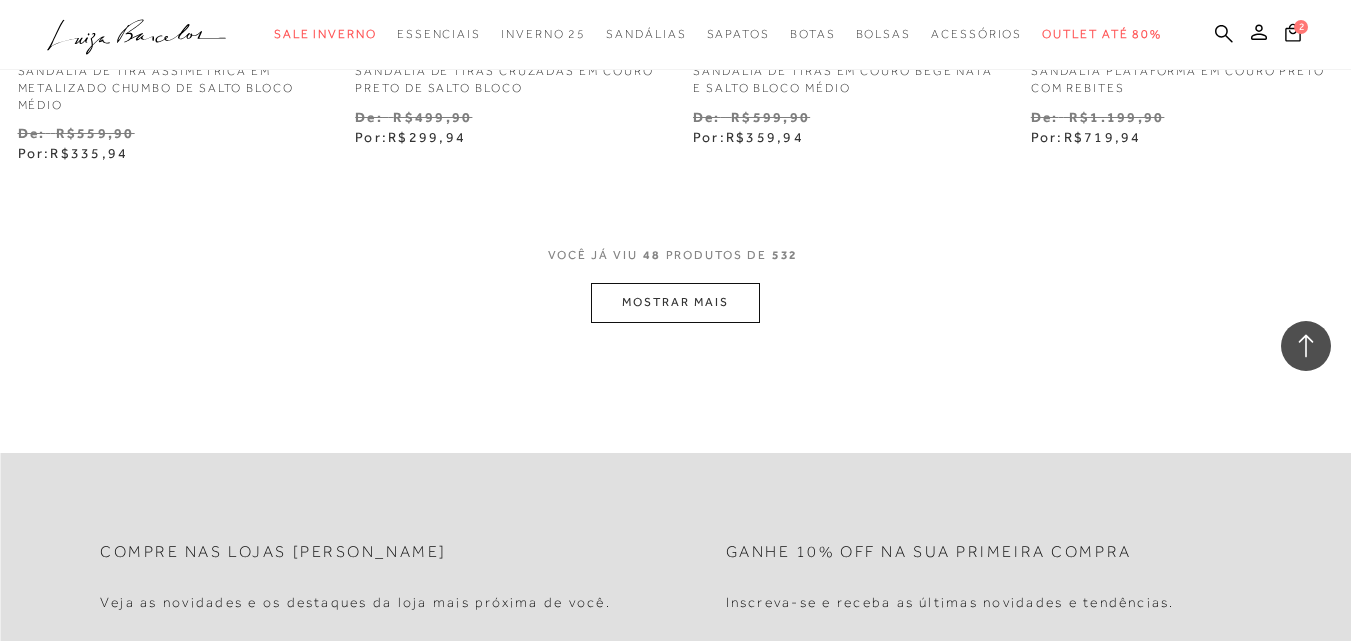 click on "MOSTRAR MAIS" at bounding box center (675, 302) 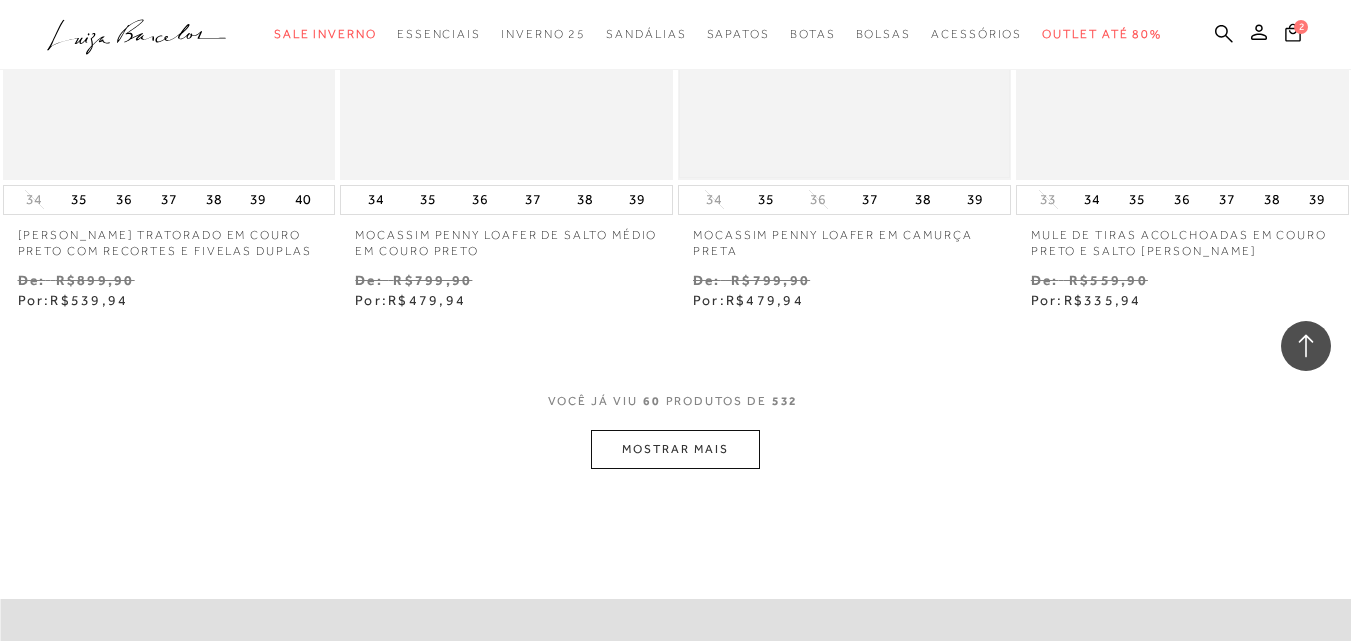 scroll, scrollTop: 9800, scrollLeft: 0, axis: vertical 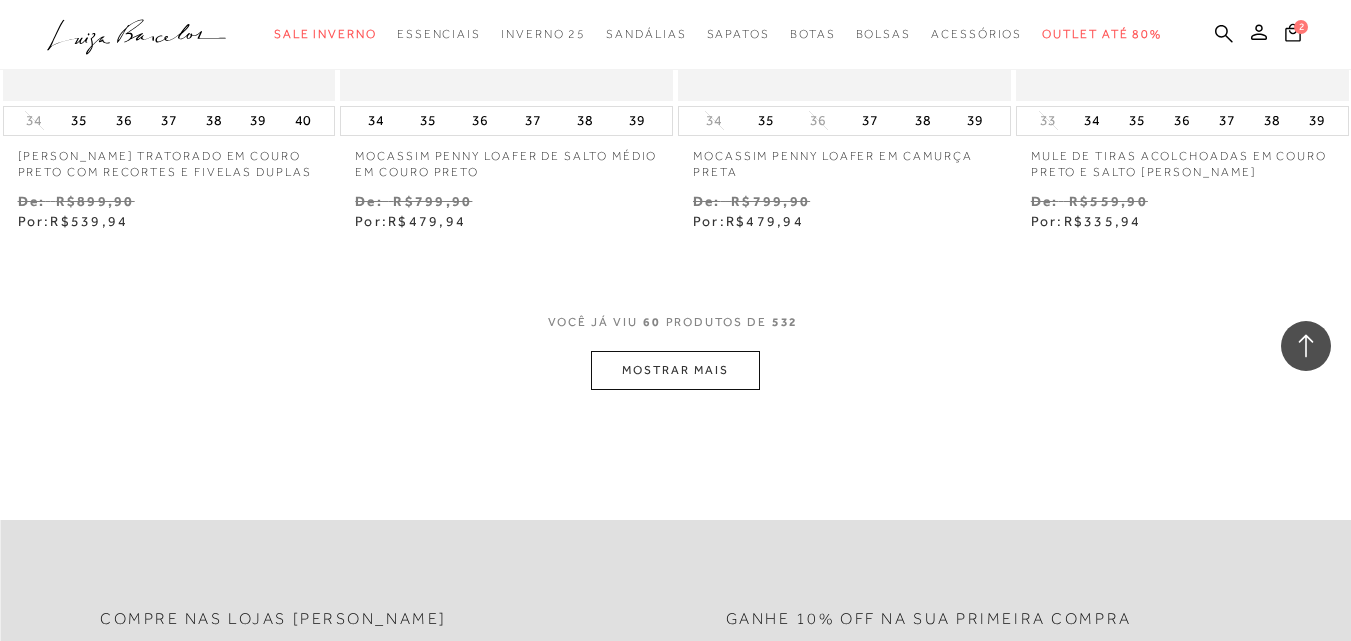 click on "MOSTRAR MAIS" at bounding box center (675, 370) 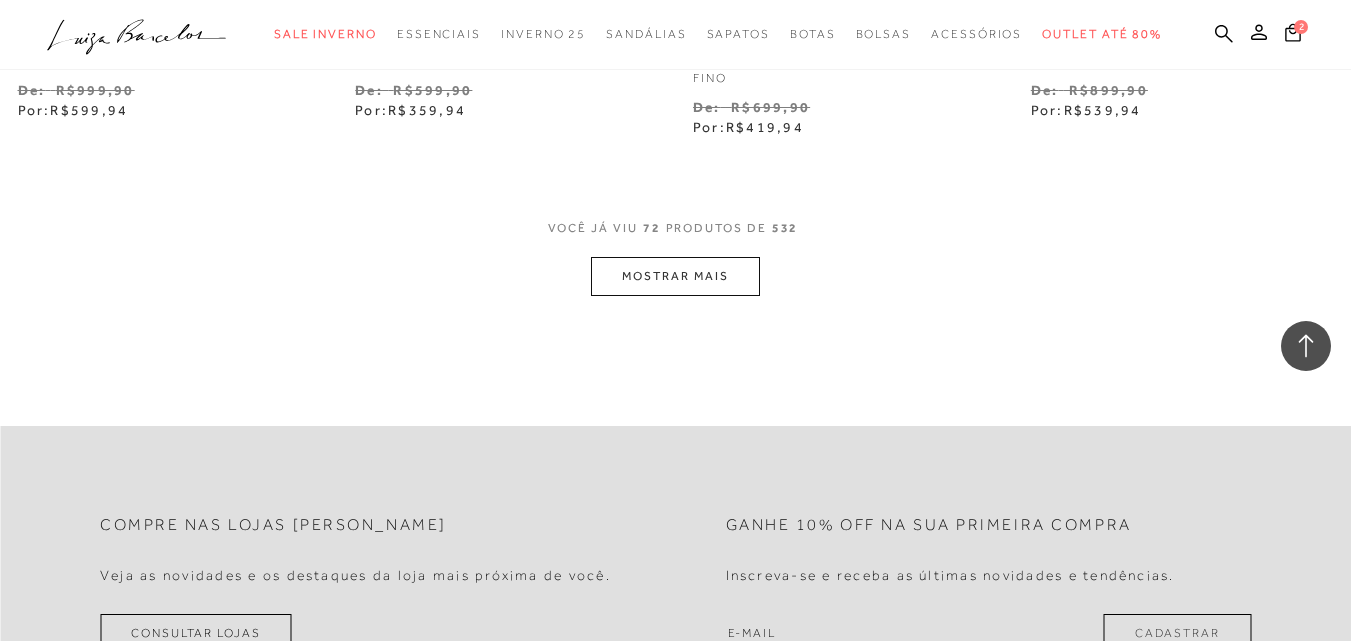 scroll, scrollTop: 12000, scrollLeft: 0, axis: vertical 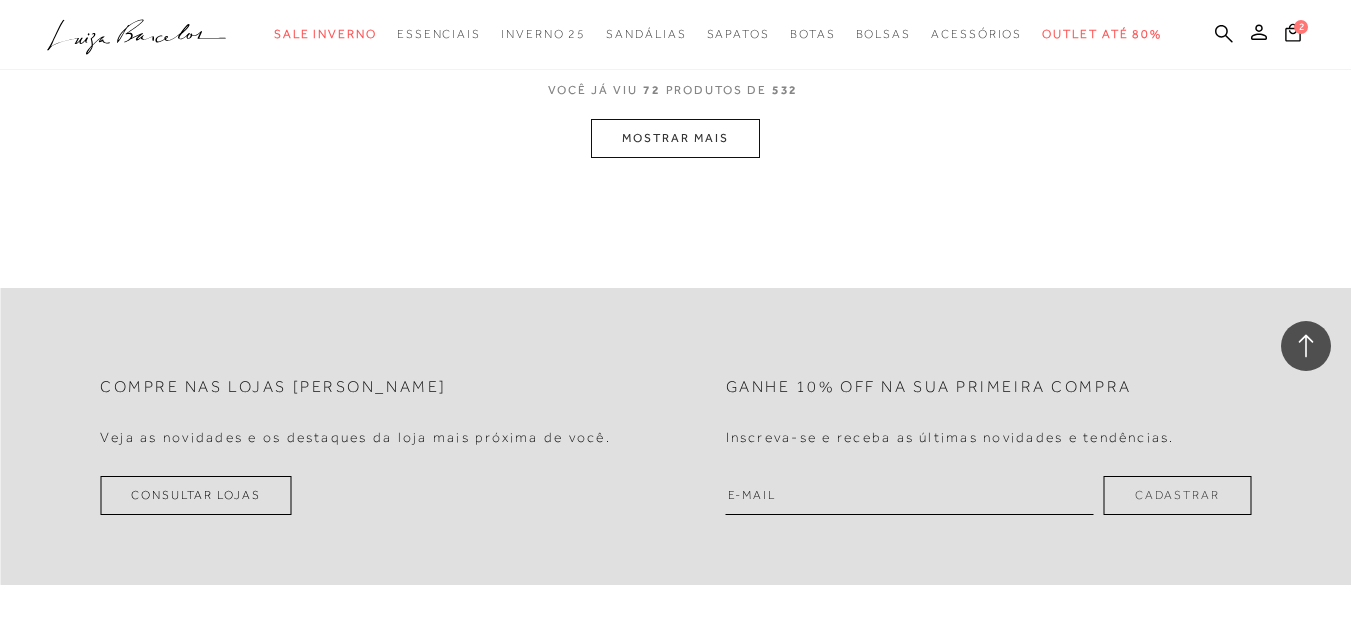 click on "MOSTRAR MAIS" at bounding box center [675, 138] 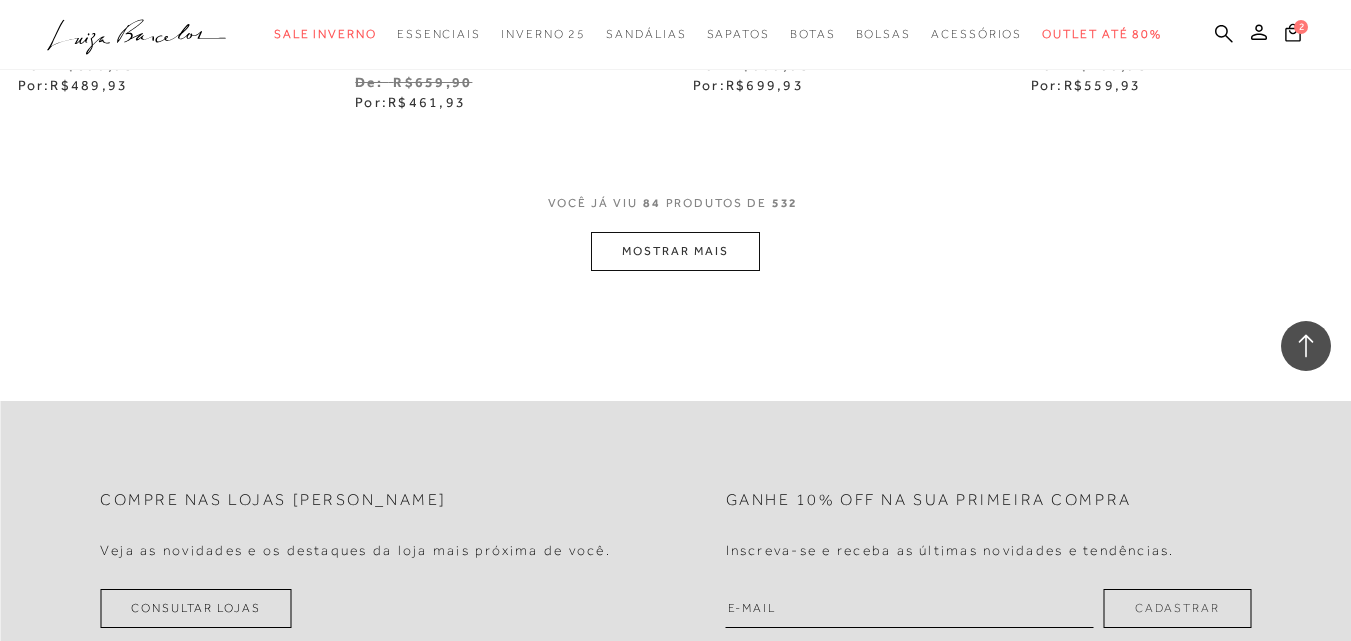scroll, scrollTop: 13900, scrollLeft: 0, axis: vertical 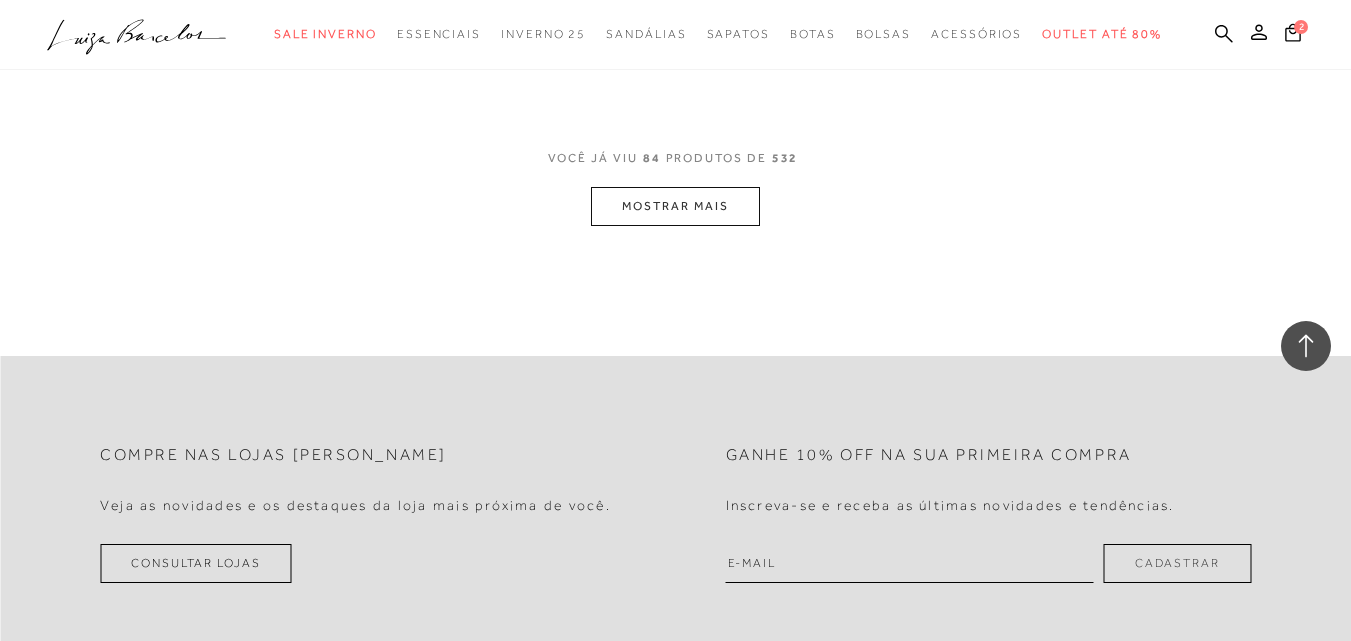 click on "MOSTRAR MAIS" at bounding box center [675, 206] 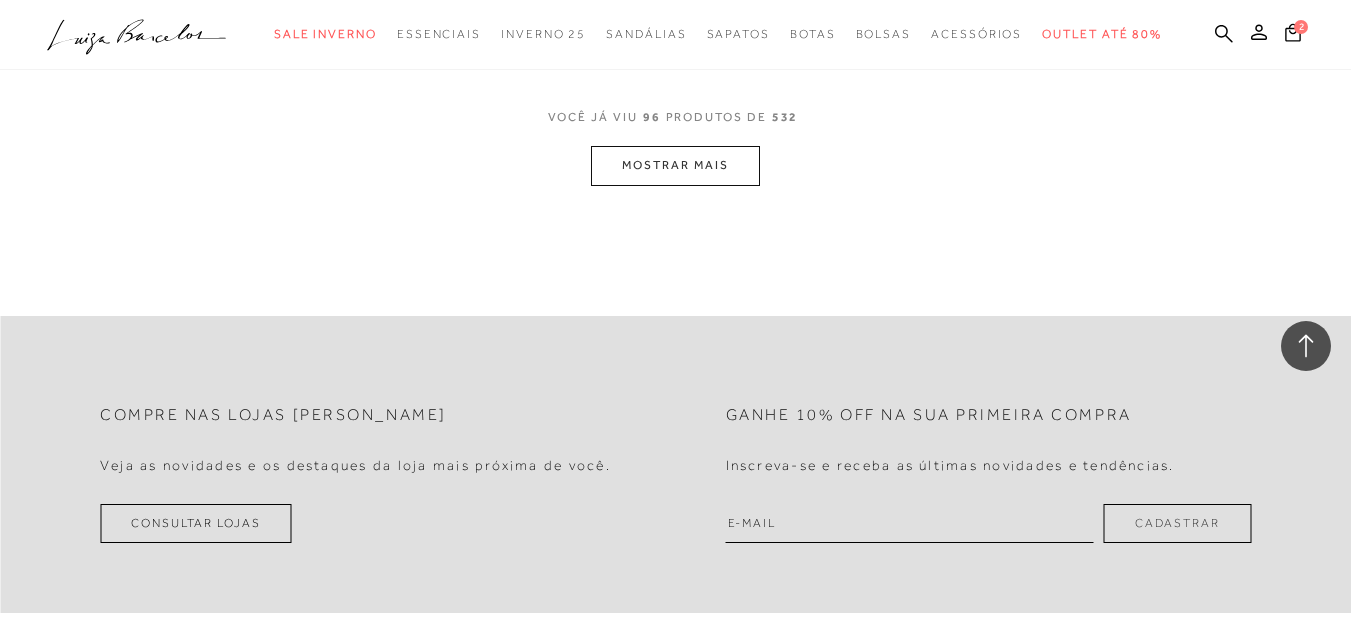scroll, scrollTop: 15900, scrollLeft: 0, axis: vertical 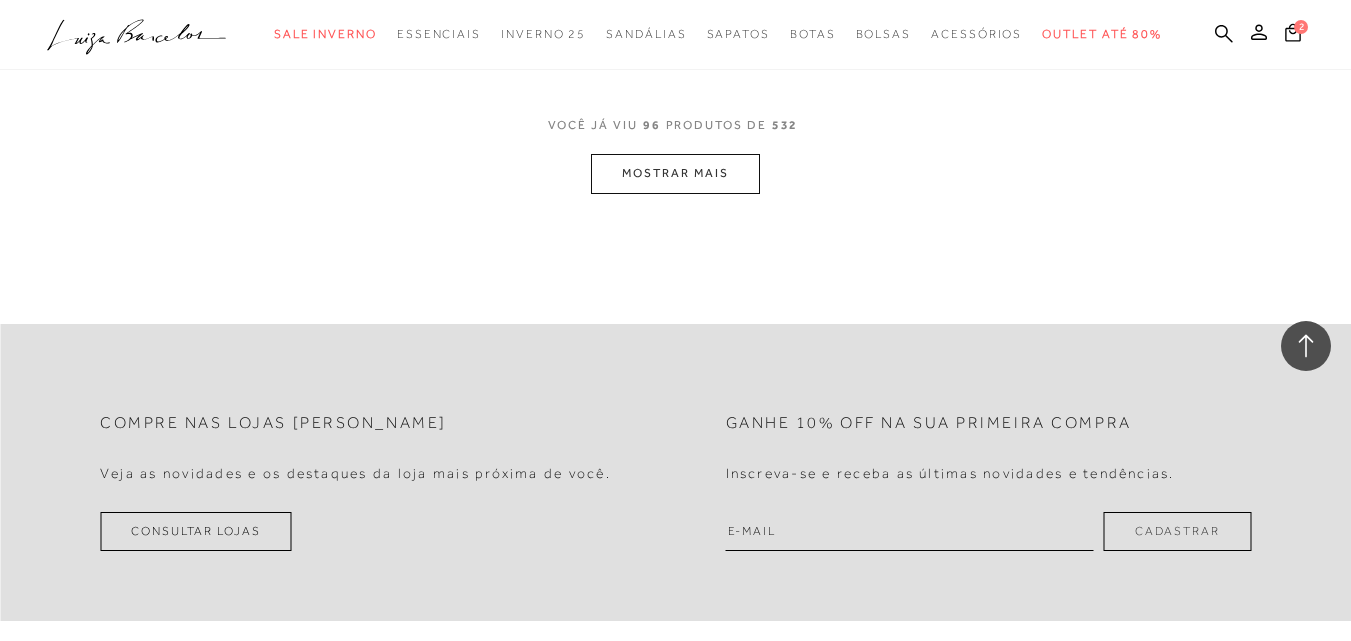 click on "MOSTRAR MAIS" at bounding box center (675, 173) 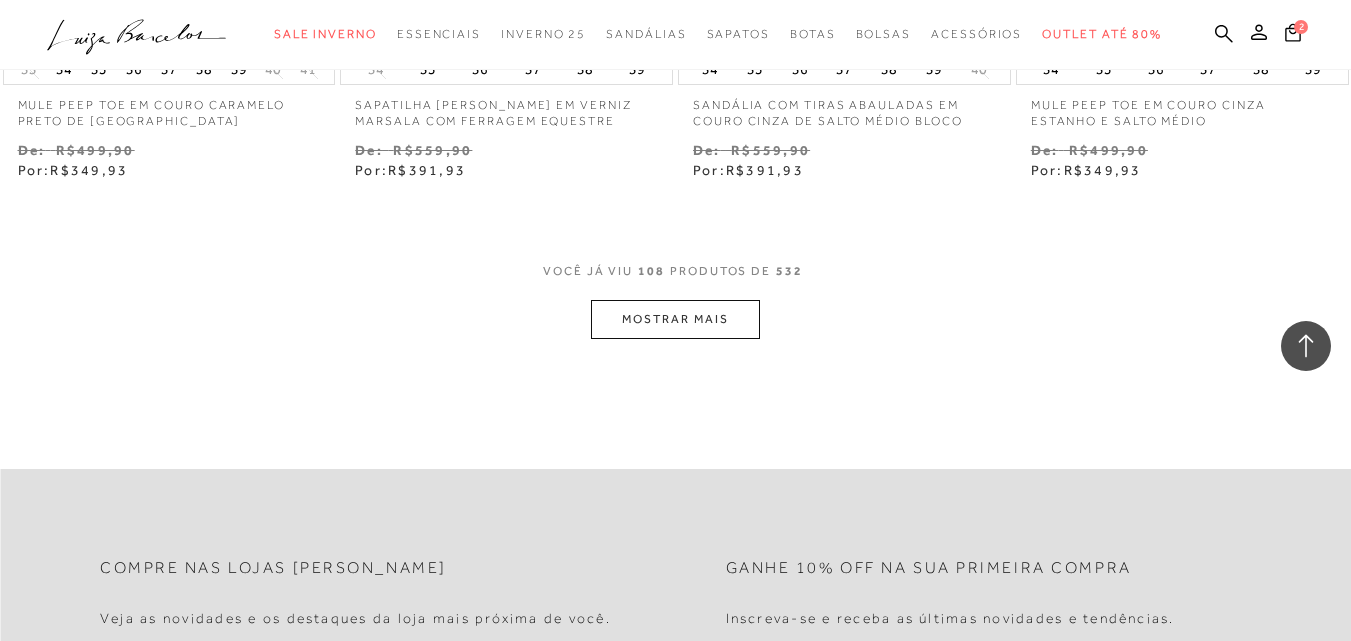 scroll, scrollTop: 17800, scrollLeft: 0, axis: vertical 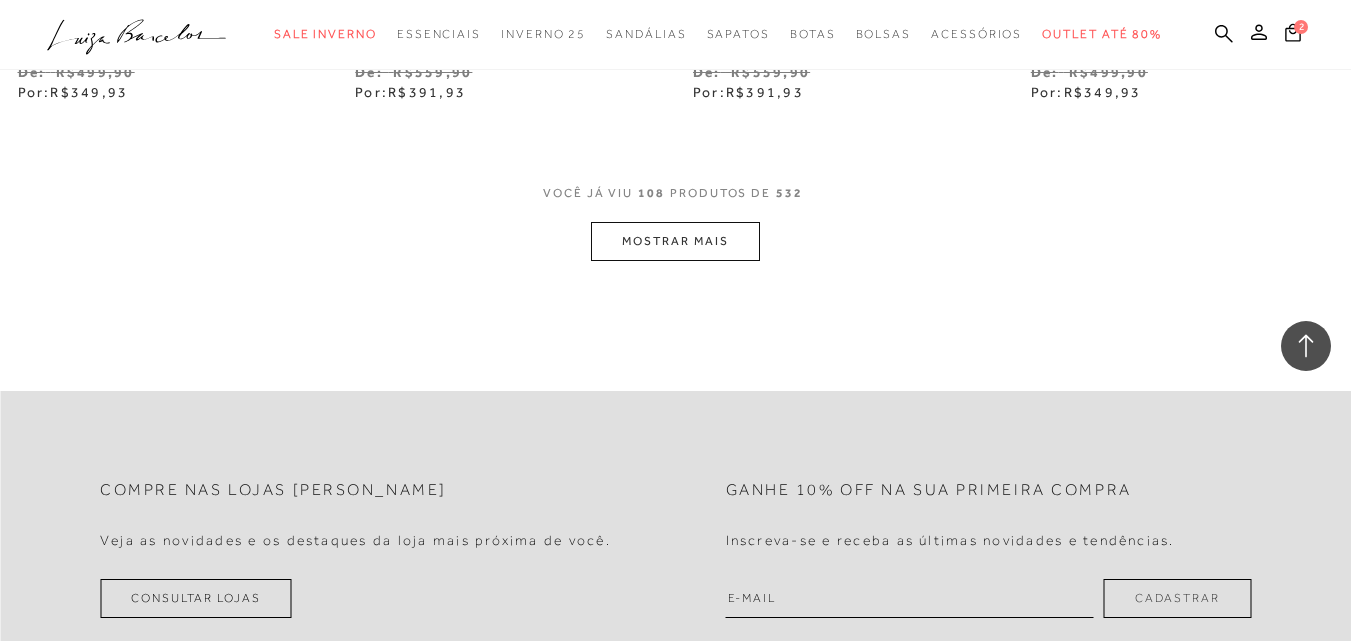 click on "MOSTRAR MAIS" at bounding box center [675, 241] 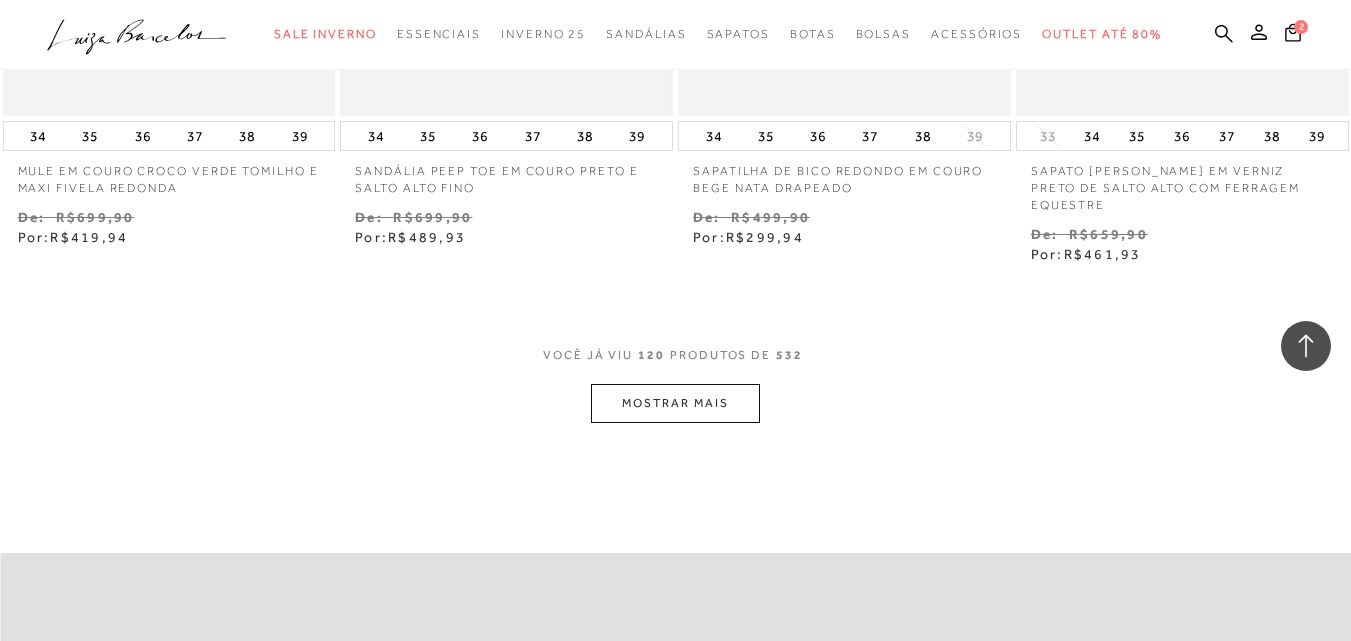 scroll, scrollTop: 19700, scrollLeft: 0, axis: vertical 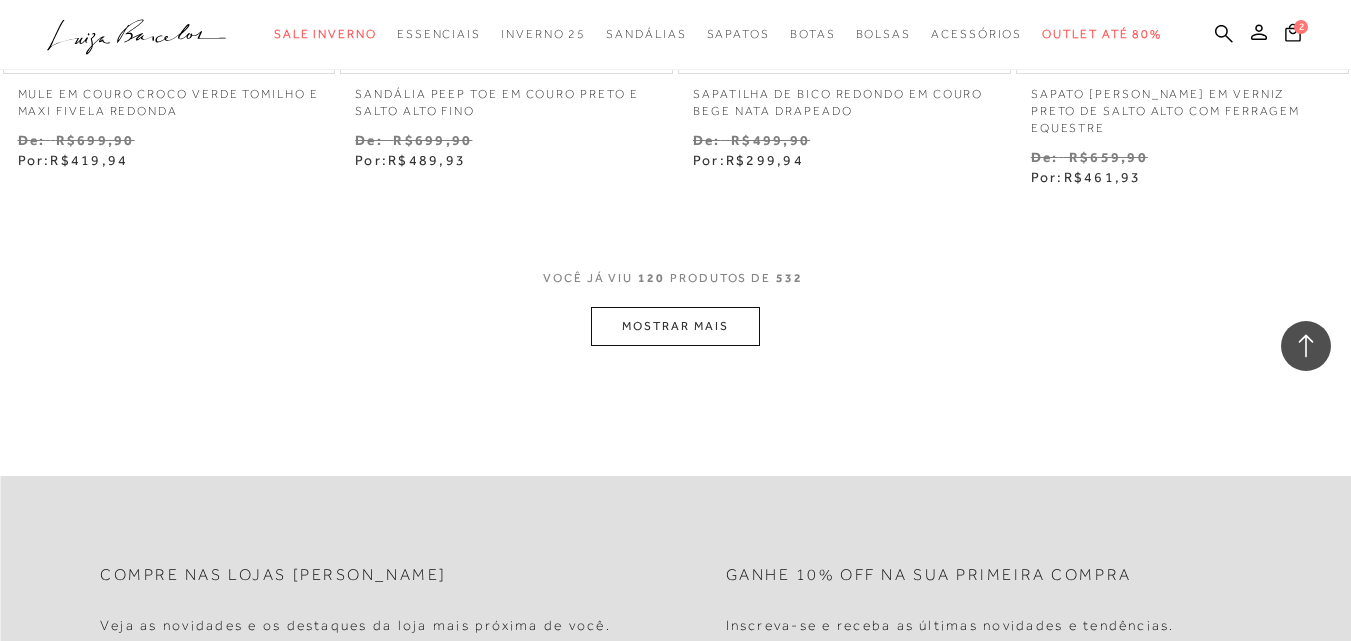 click on "MOSTRAR MAIS" at bounding box center (675, 326) 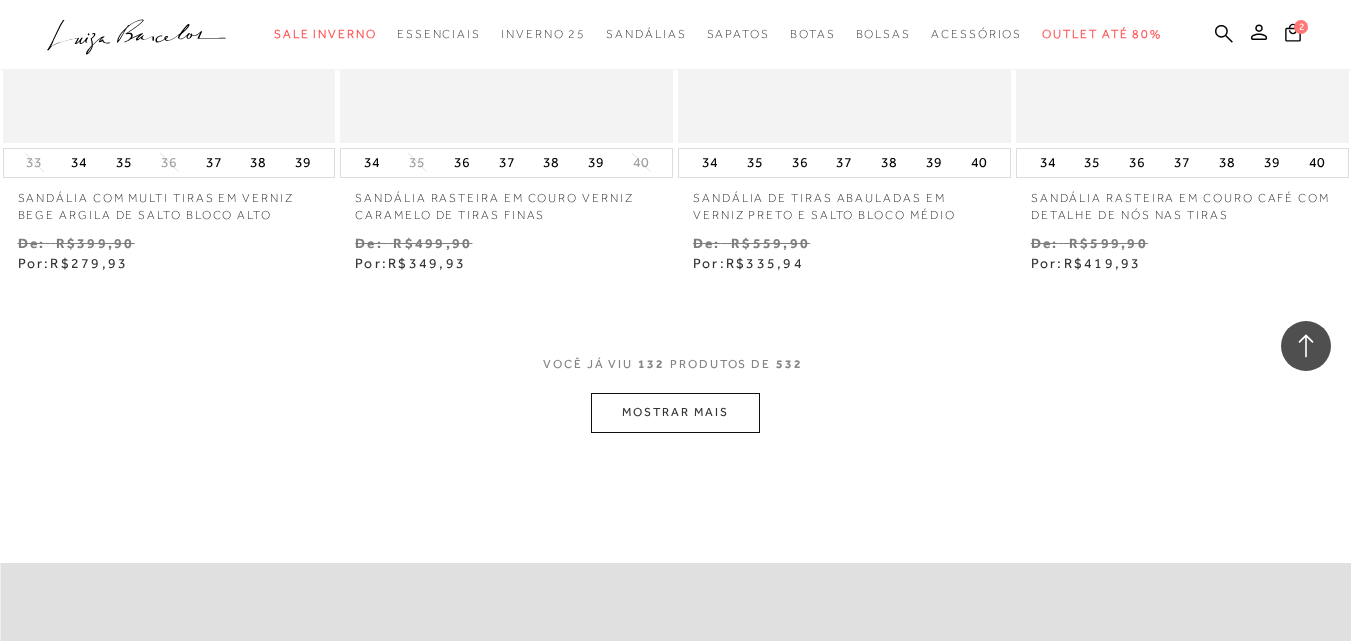 scroll, scrollTop: 21700, scrollLeft: 0, axis: vertical 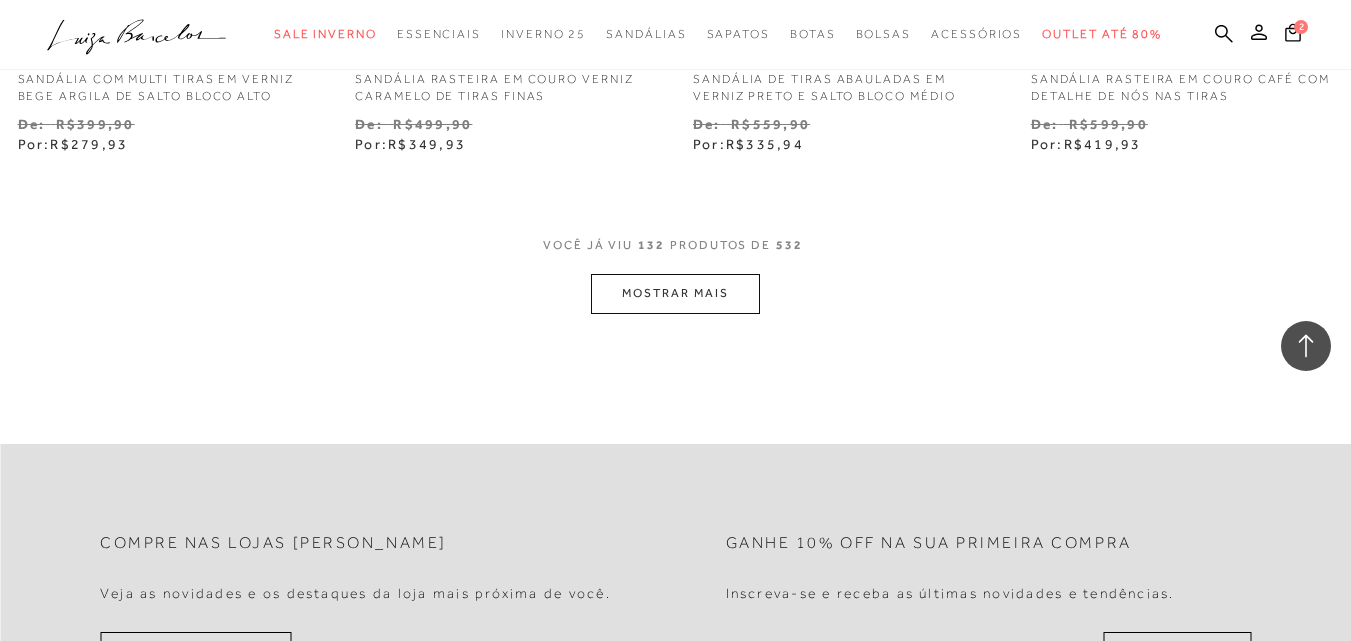 click on "MOSTRAR MAIS" at bounding box center [675, 293] 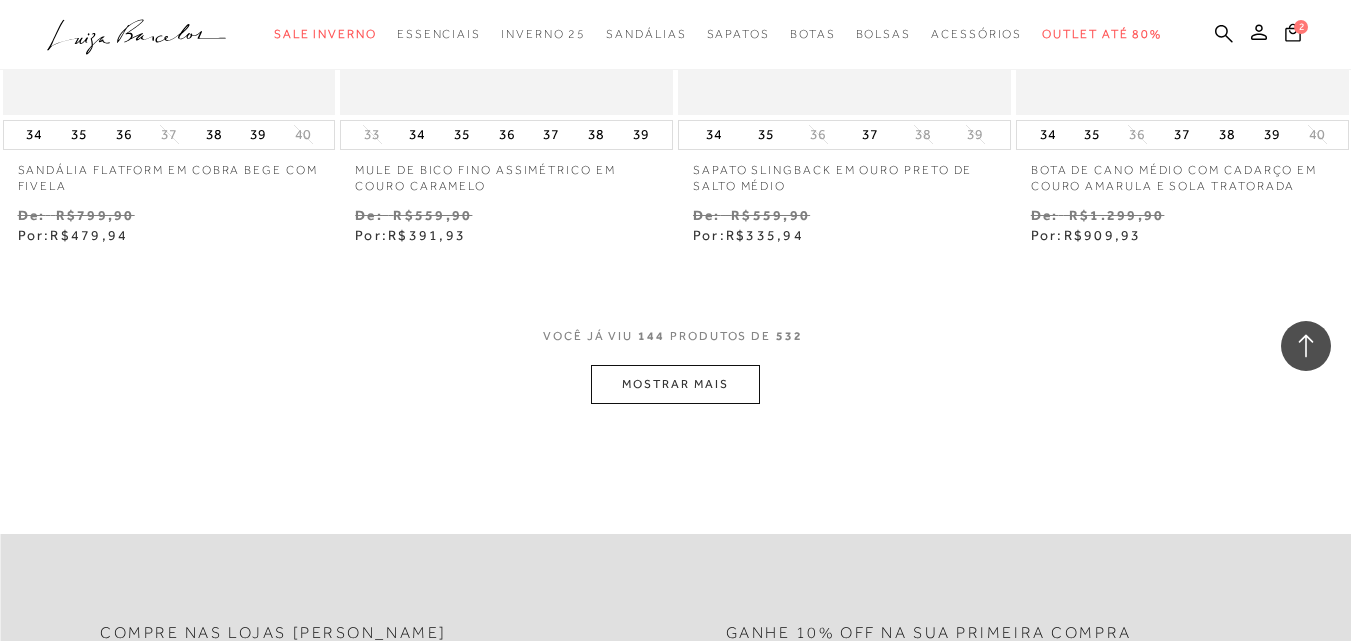 scroll, scrollTop: 23600, scrollLeft: 0, axis: vertical 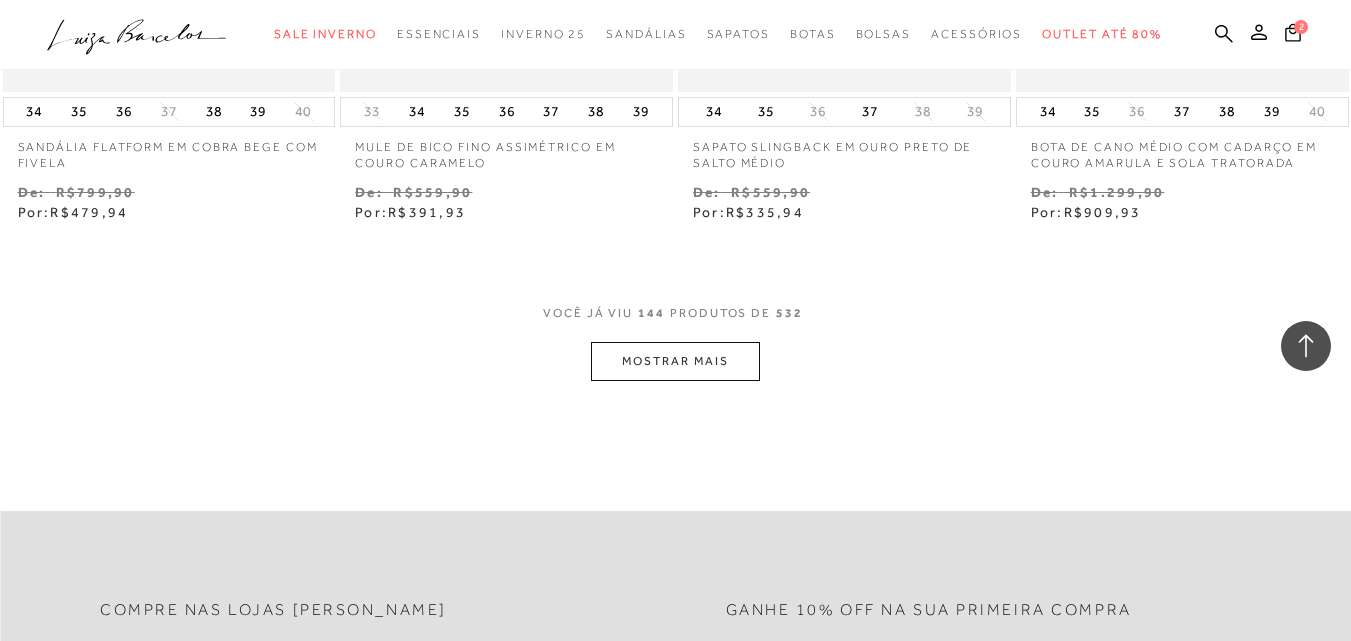 click on "MOSTRAR MAIS" at bounding box center (675, 361) 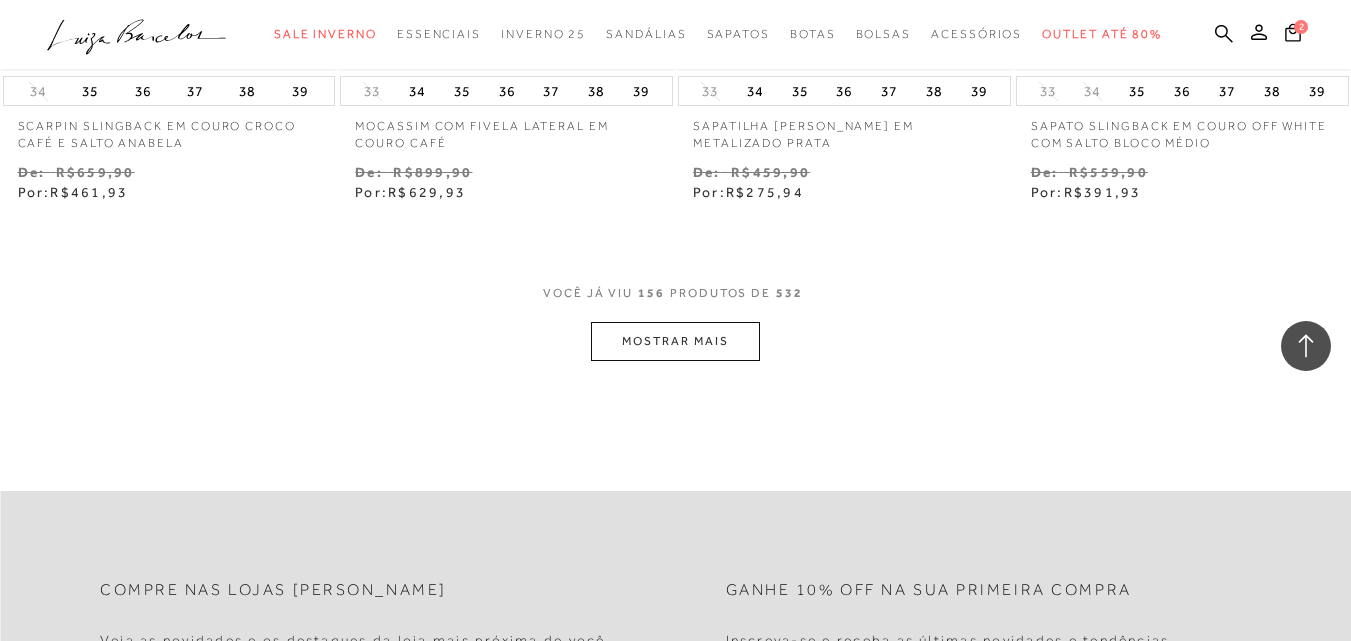 scroll, scrollTop: 25700, scrollLeft: 0, axis: vertical 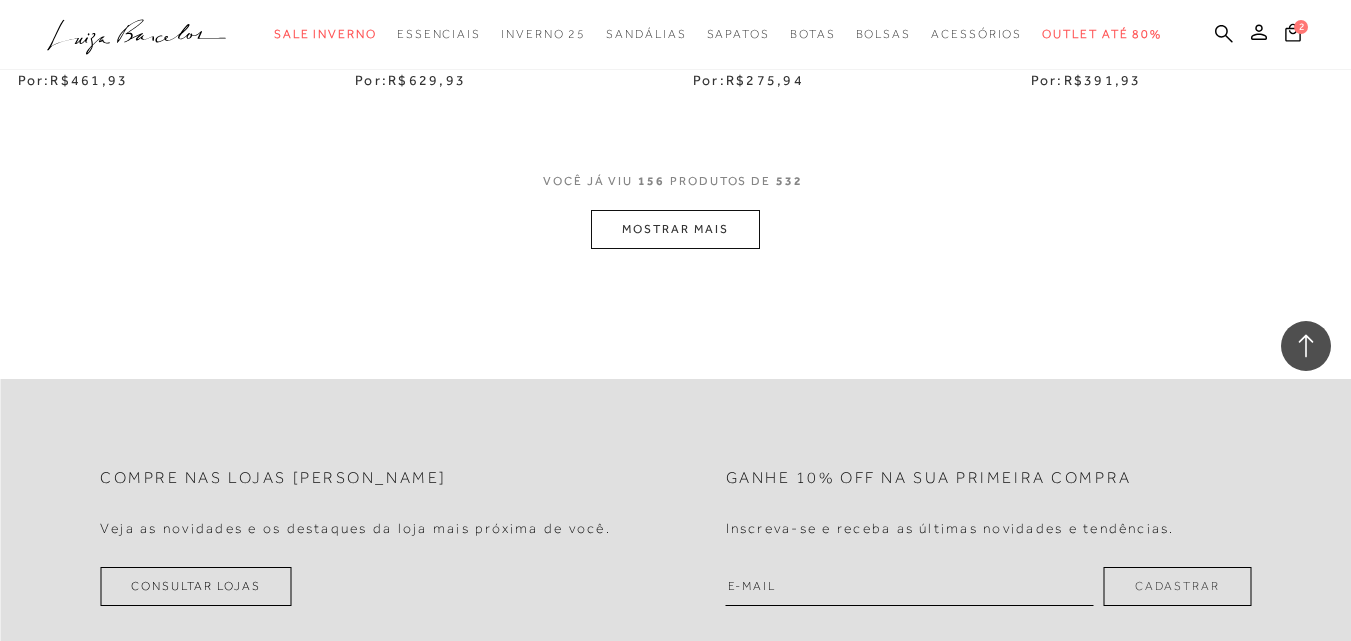 click on "MOSTRAR MAIS" at bounding box center [675, 229] 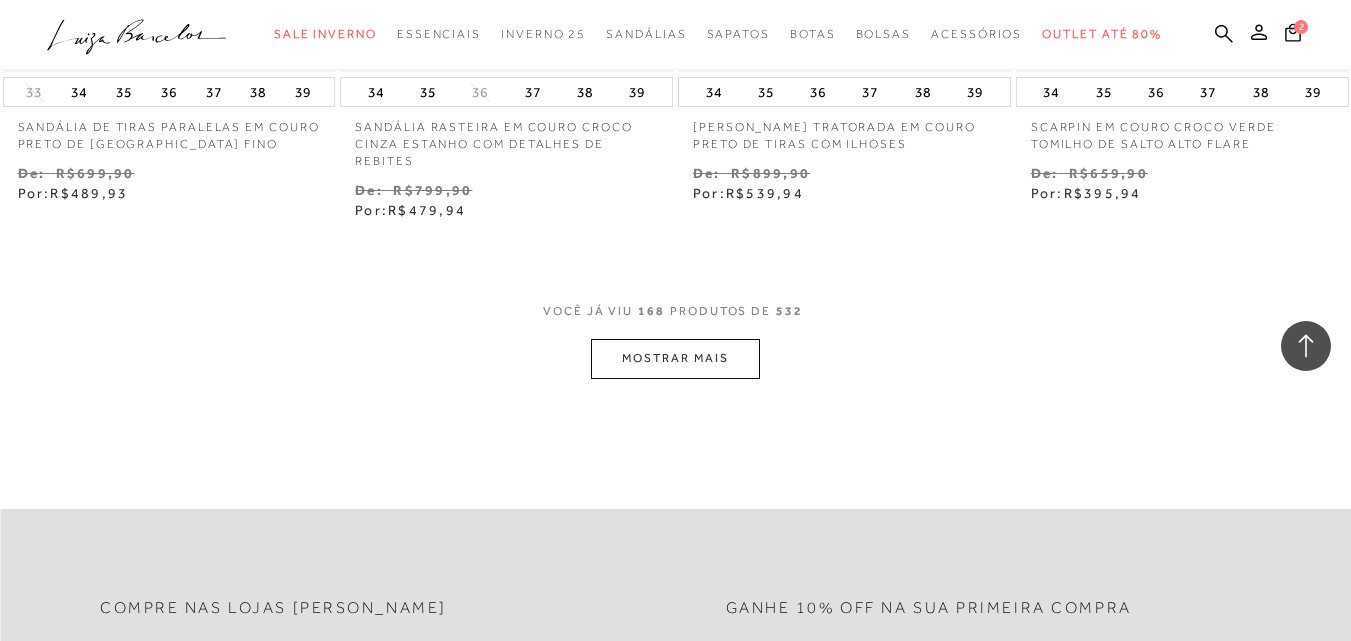 scroll, scrollTop: 27600, scrollLeft: 0, axis: vertical 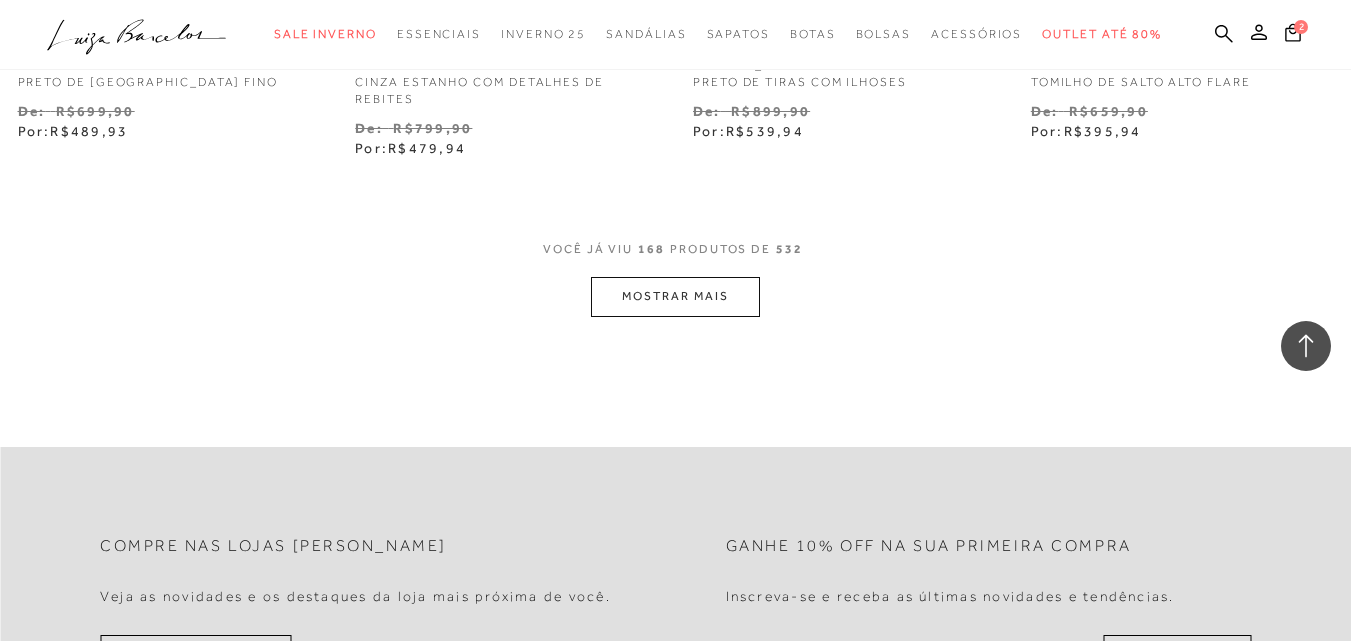click on "MOSTRAR MAIS" at bounding box center [675, 296] 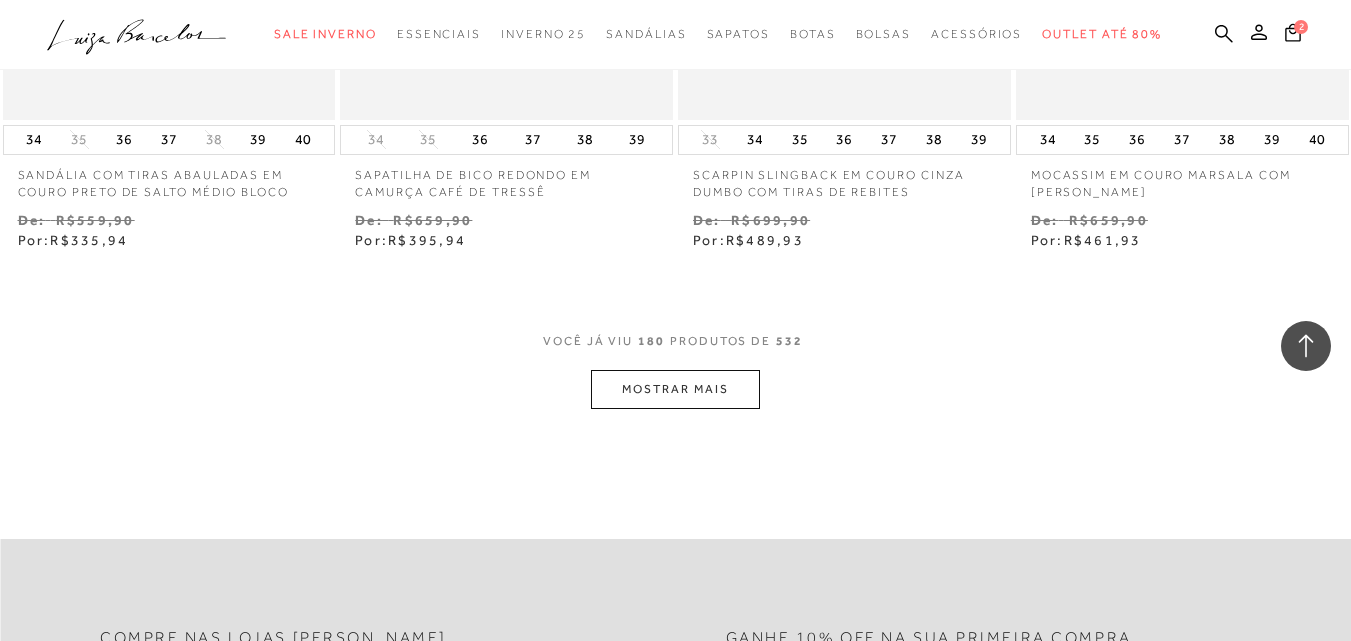 scroll, scrollTop: 29476, scrollLeft: 0, axis: vertical 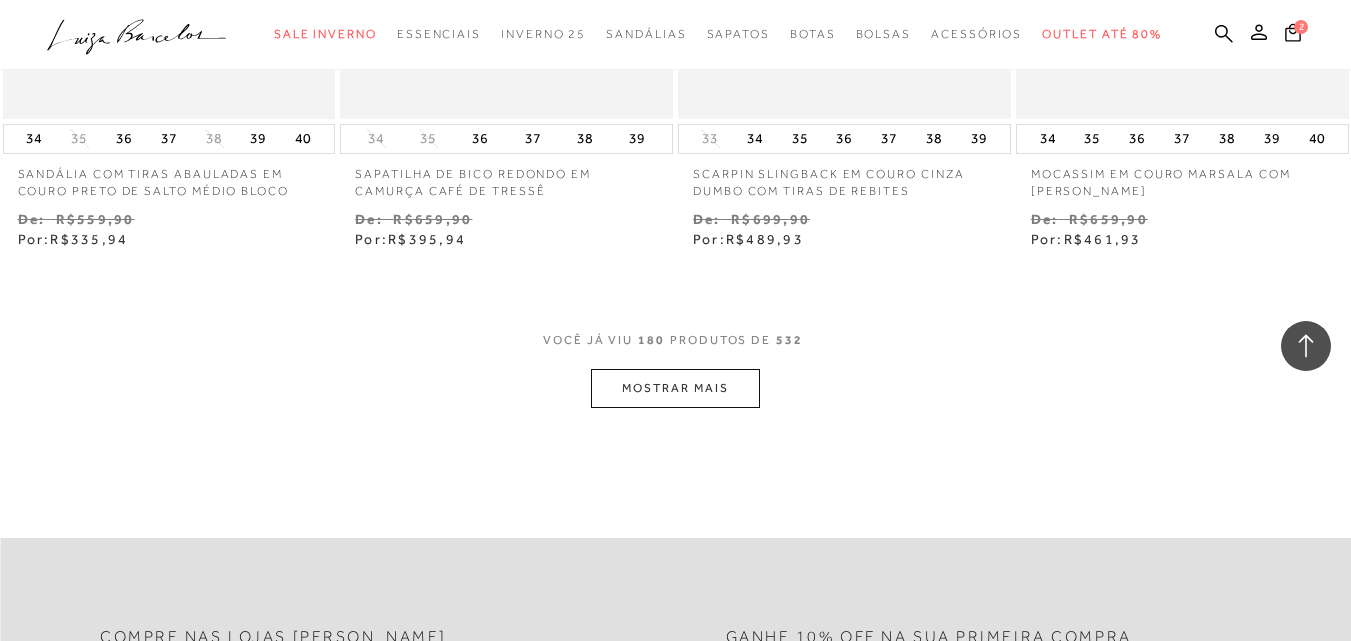 click on "MOSTRAR MAIS" at bounding box center [675, 388] 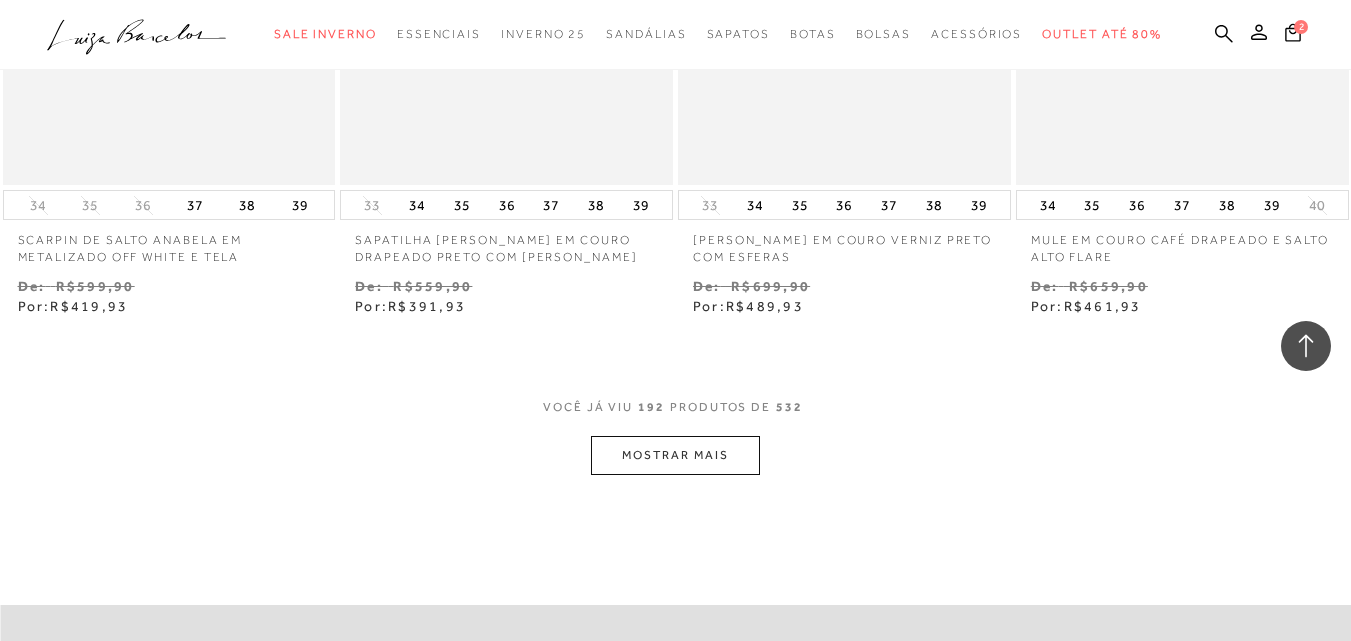 scroll, scrollTop: 31476, scrollLeft: 0, axis: vertical 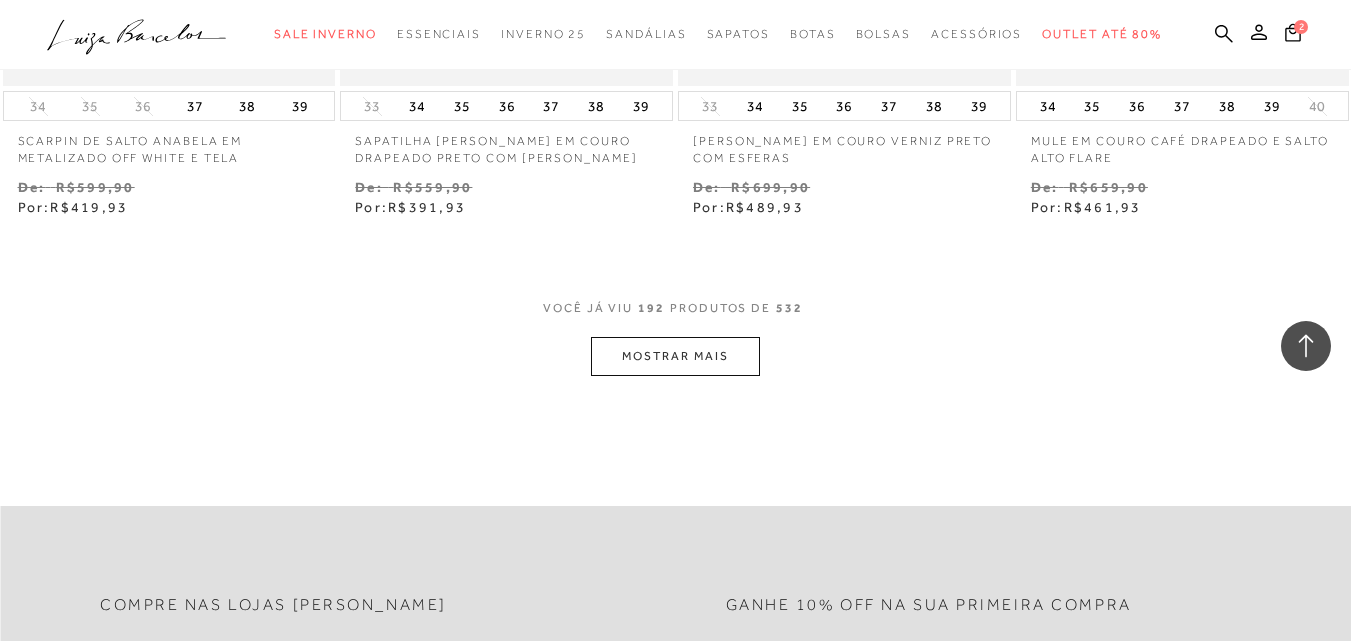 click on "MOSTRAR MAIS" at bounding box center (675, 356) 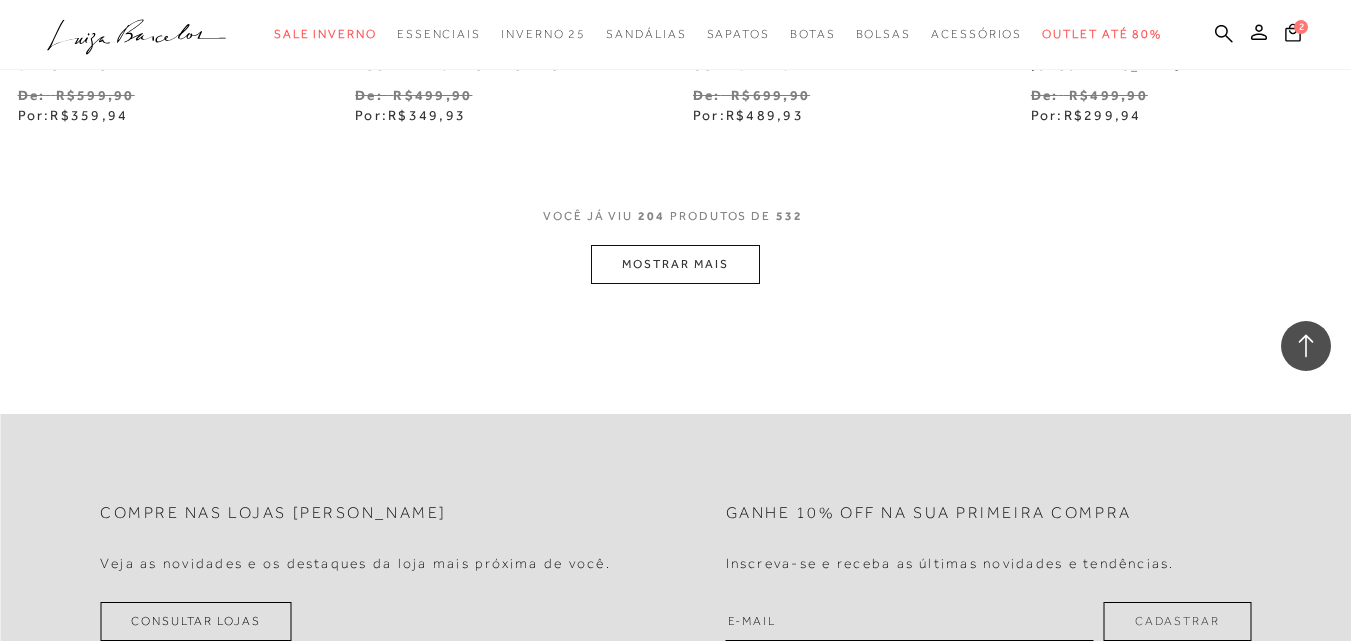 scroll, scrollTop: 33576, scrollLeft: 0, axis: vertical 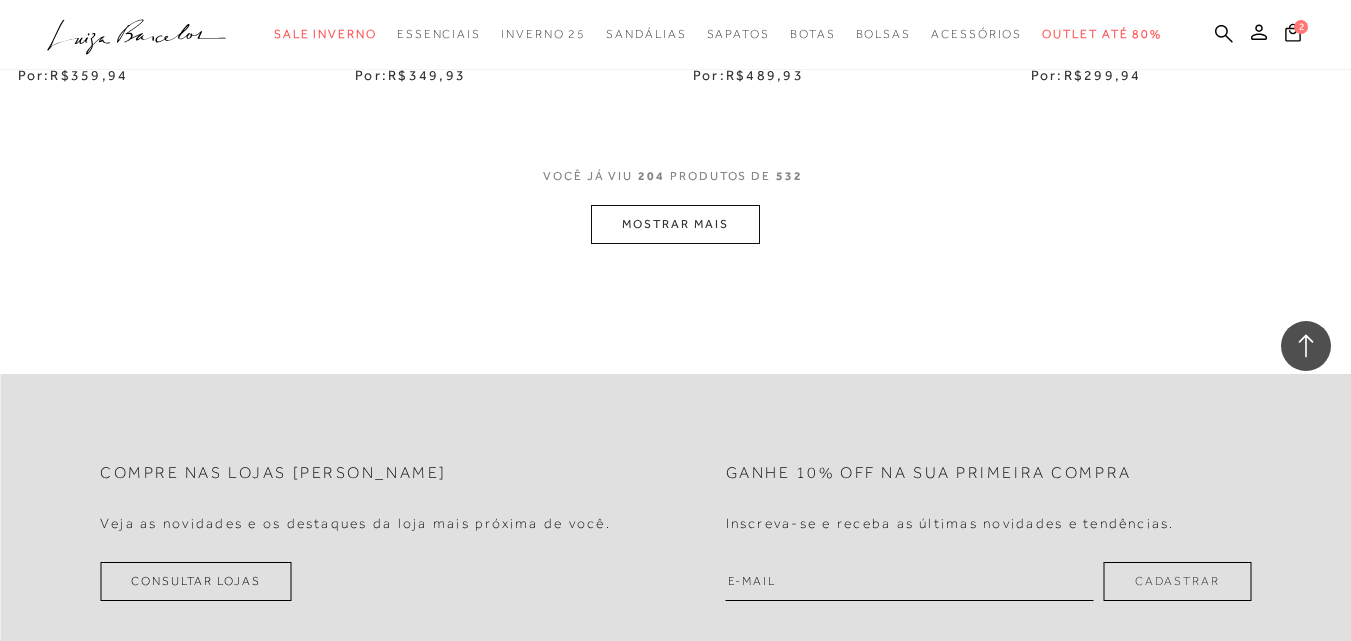click on "MOSTRAR MAIS" at bounding box center [675, 224] 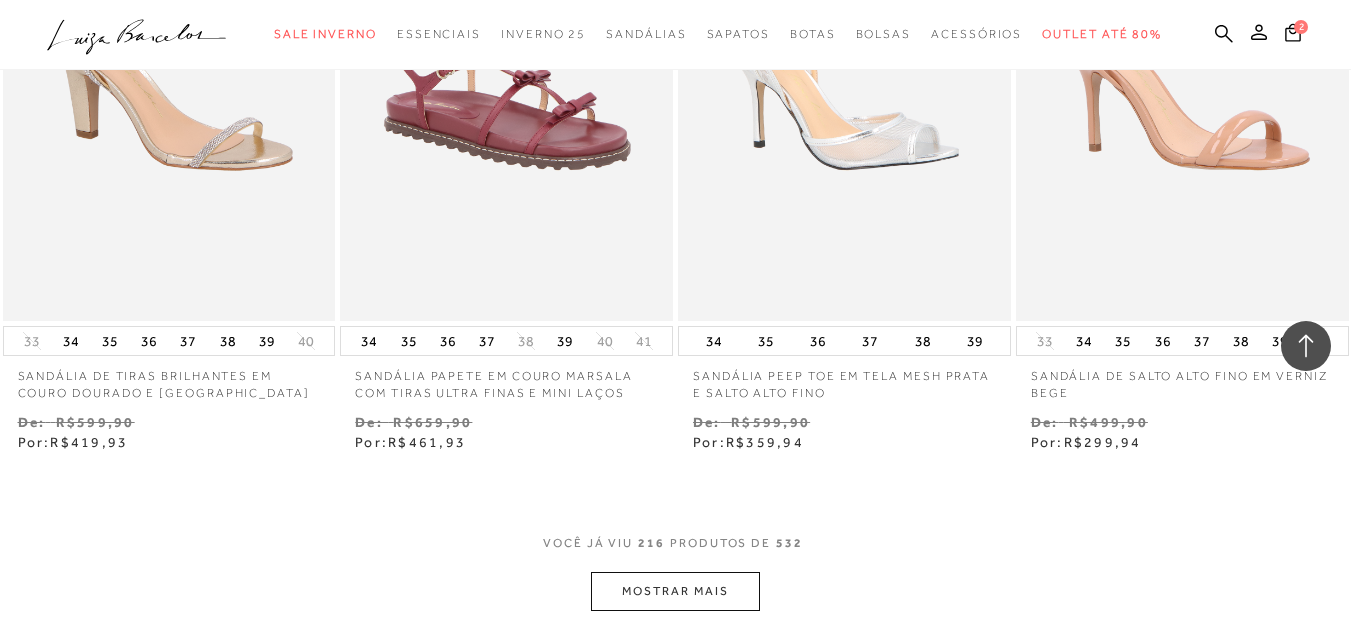 scroll, scrollTop: 35276, scrollLeft: 0, axis: vertical 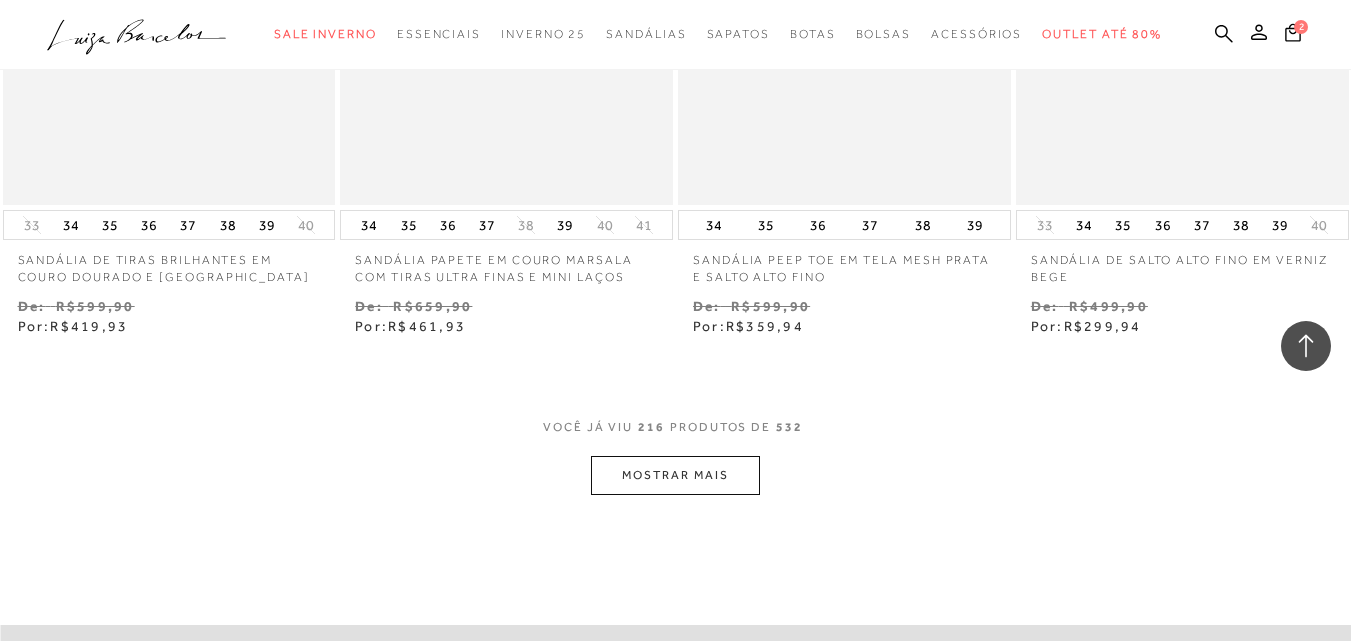 click on "MOSTRAR MAIS" at bounding box center (675, 475) 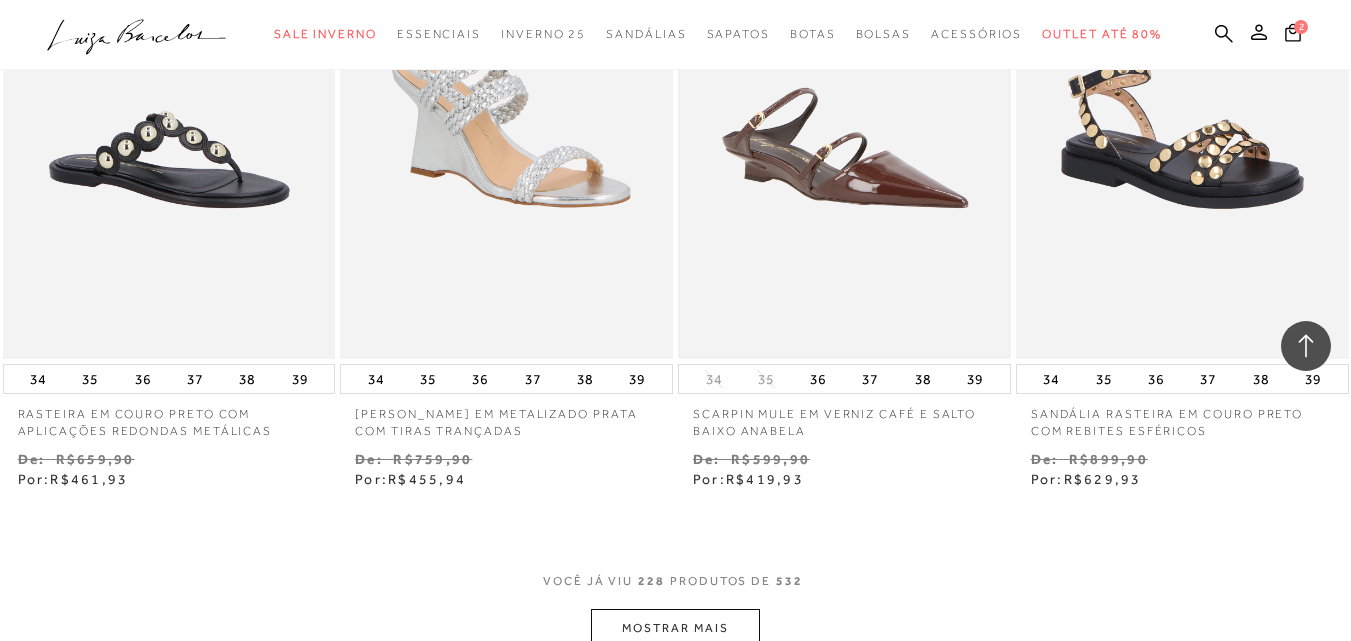 scroll, scrollTop: 37276, scrollLeft: 0, axis: vertical 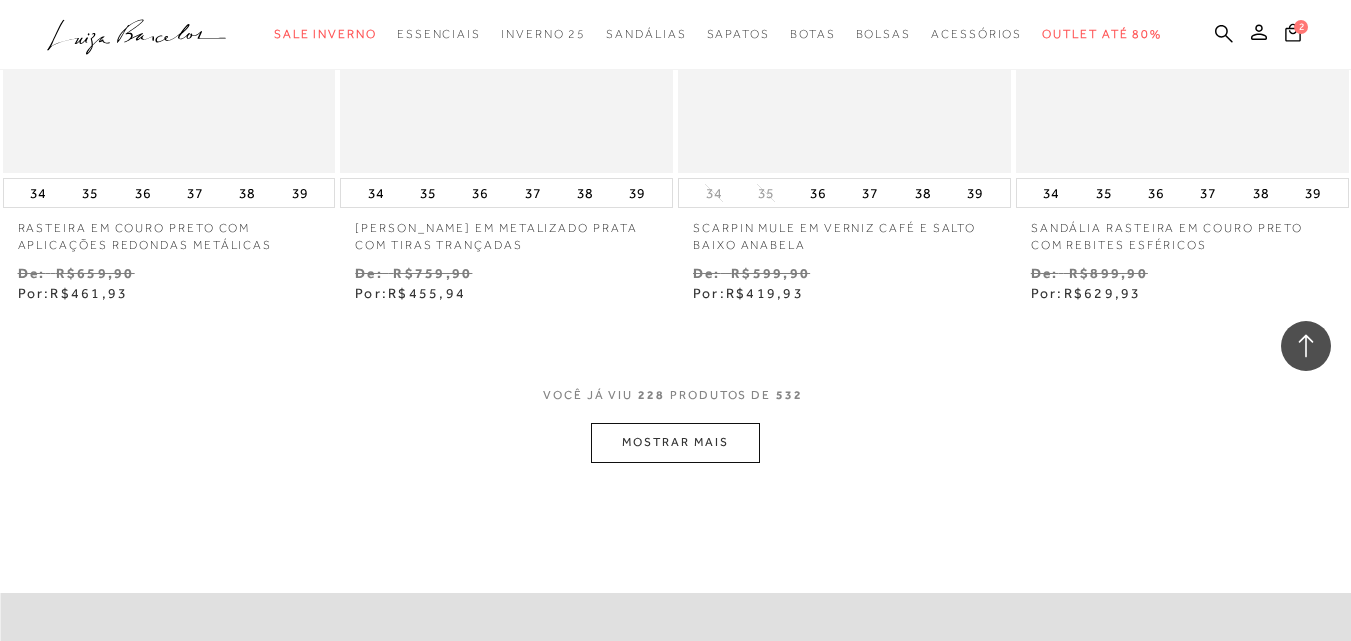 click on "MOSTRAR MAIS" at bounding box center [675, 442] 